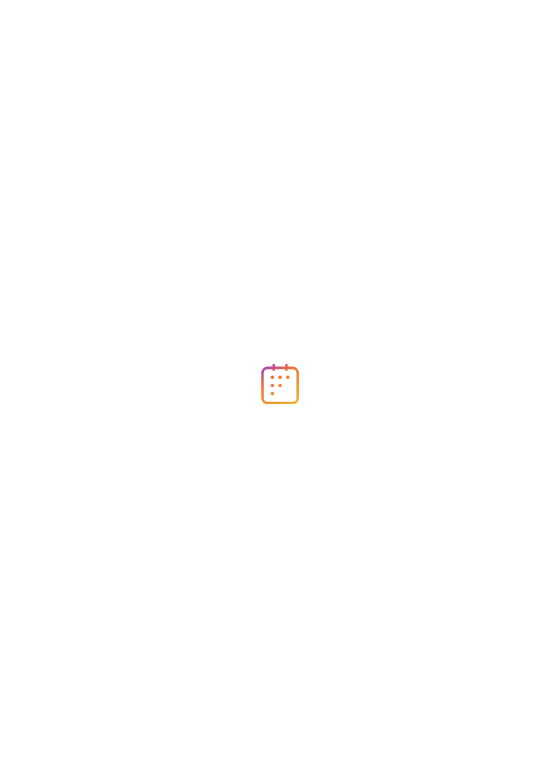 scroll, scrollTop: 0, scrollLeft: 0, axis: both 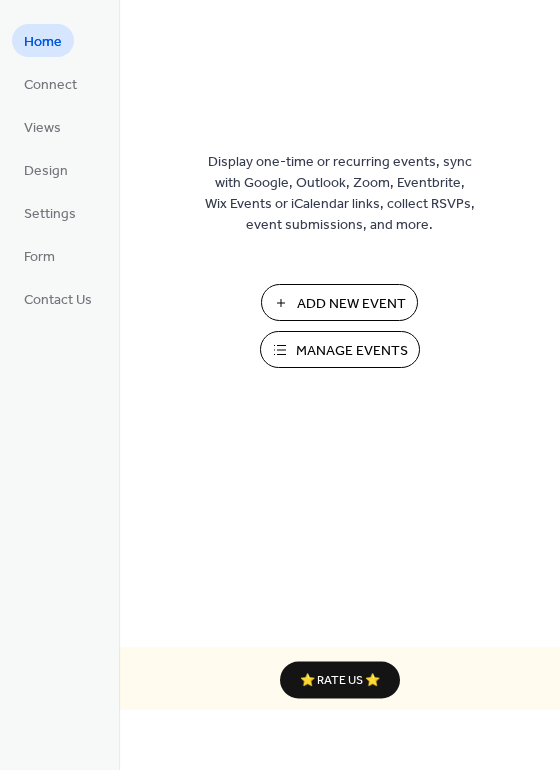 click on "Add New Event" at bounding box center [351, 304] 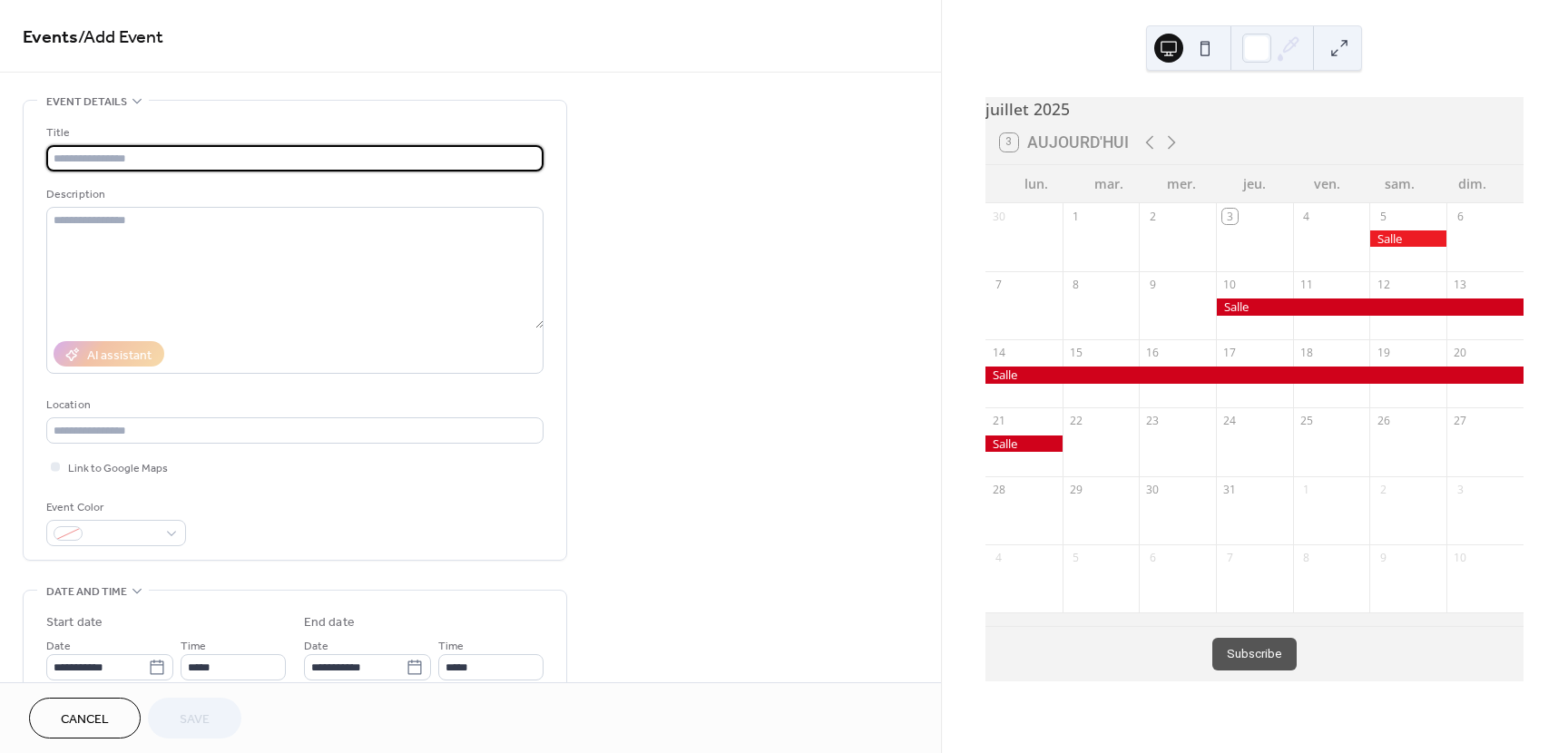 scroll, scrollTop: 0, scrollLeft: 0, axis: both 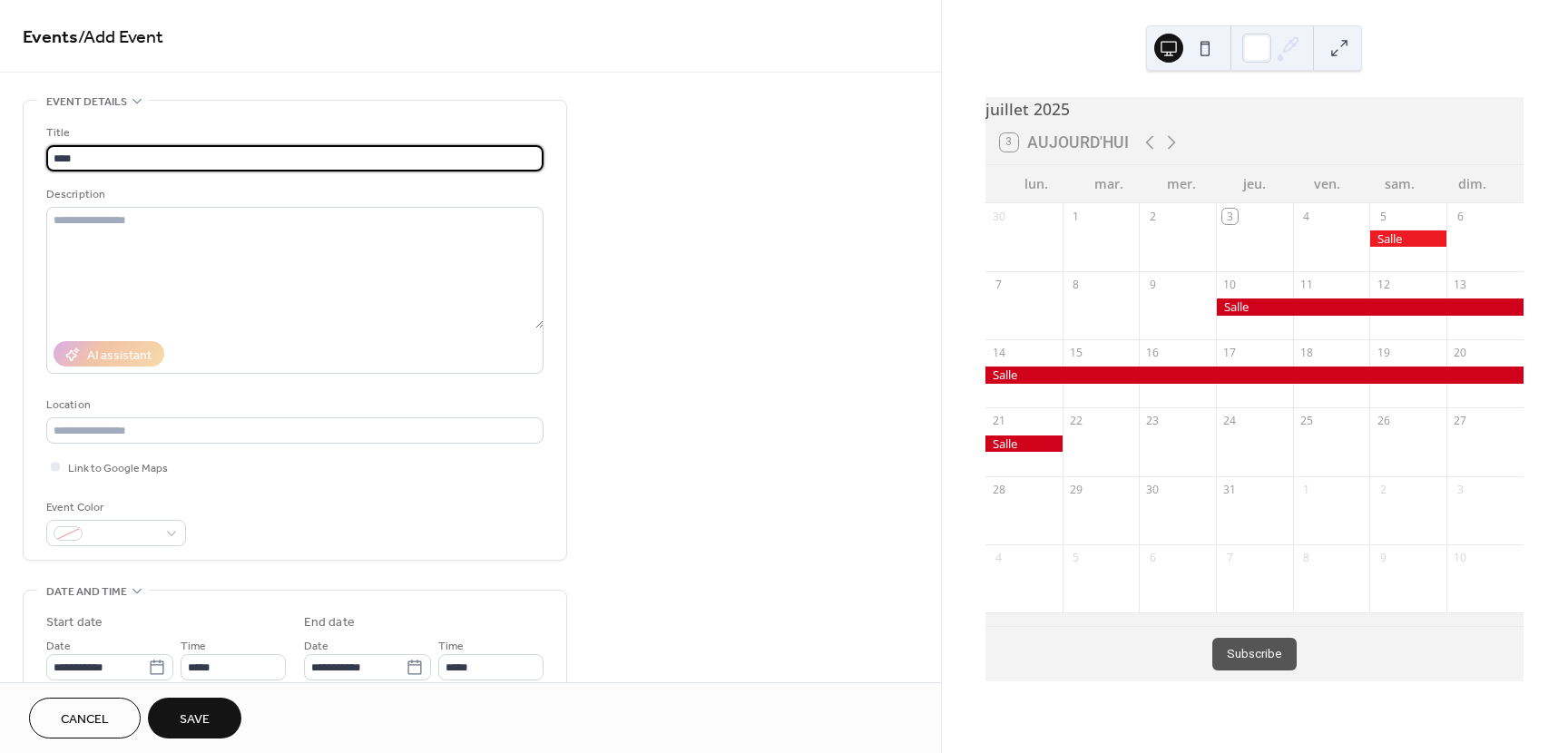 type on "****" 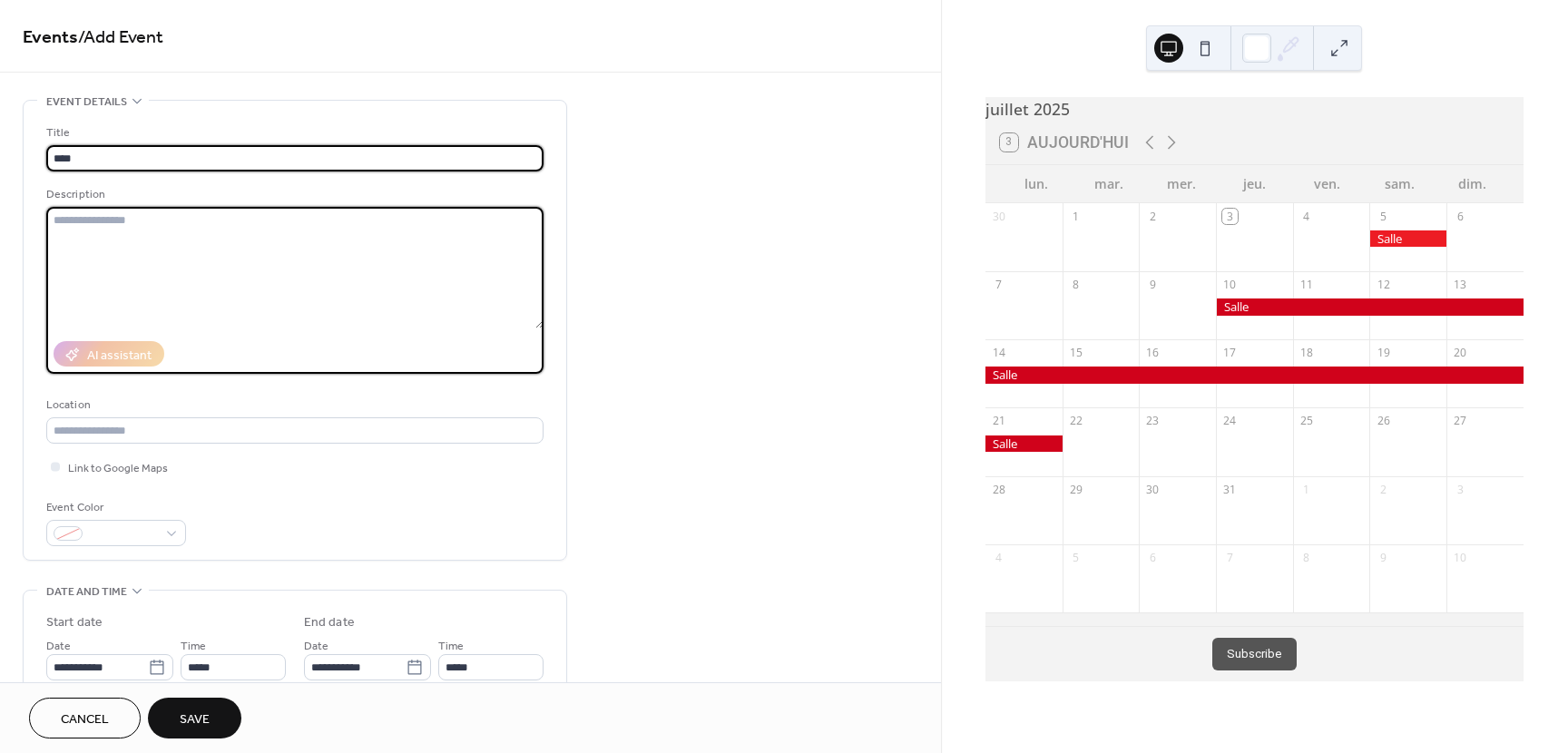 drag, startPoint x: 0, startPoint y: 0, endPoint x: 140, endPoint y: 241, distance: 278.71311 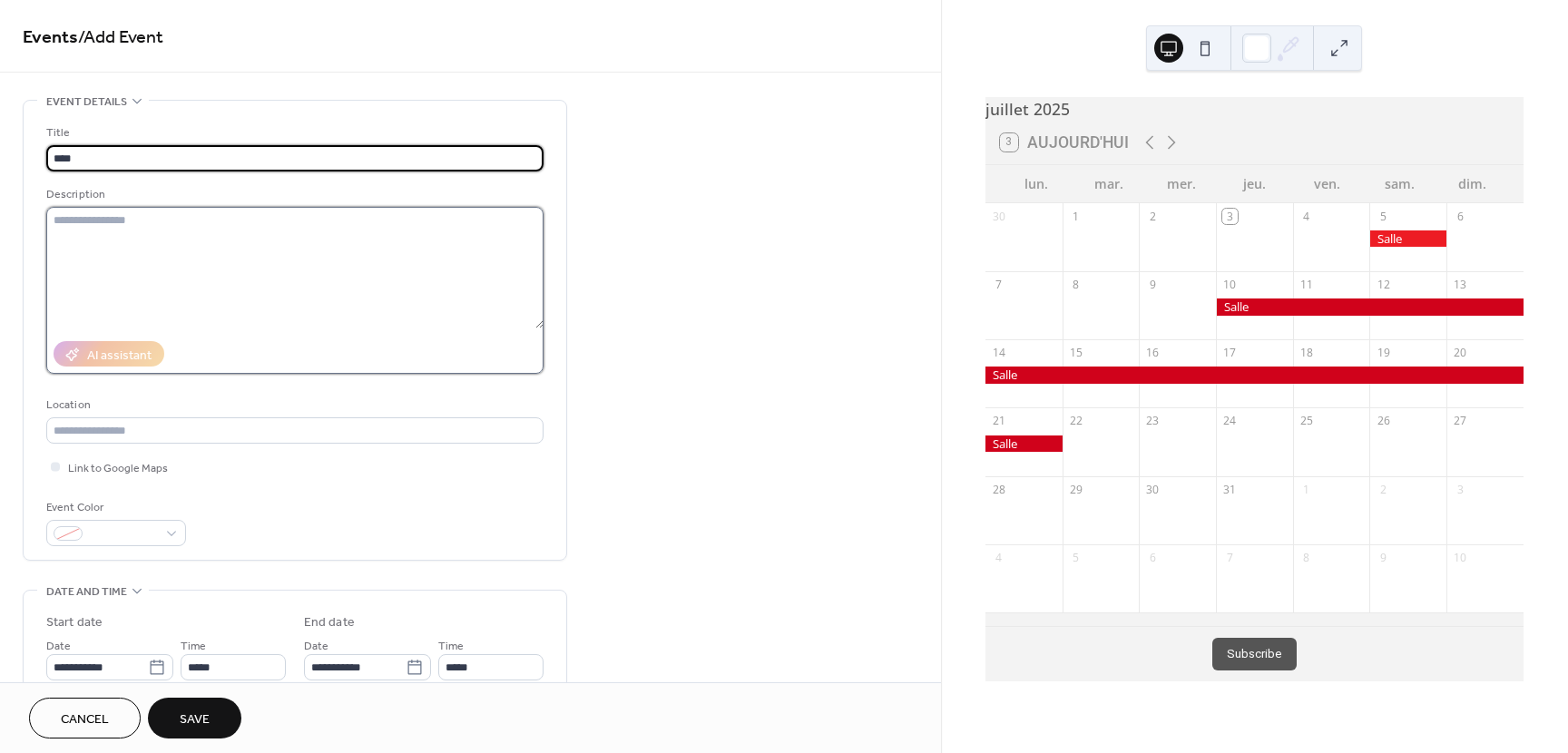 click at bounding box center [295, 268] 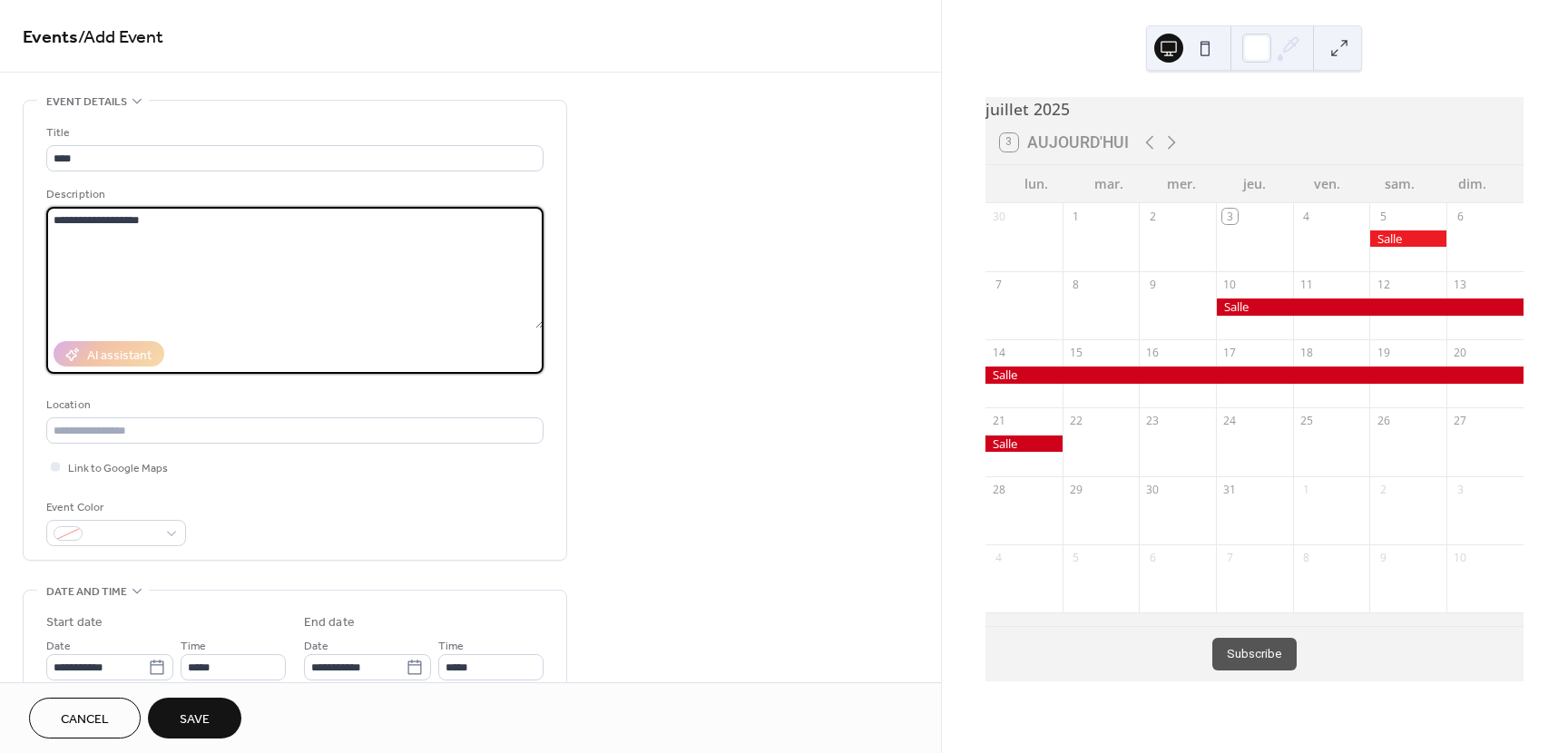 type on "**********" 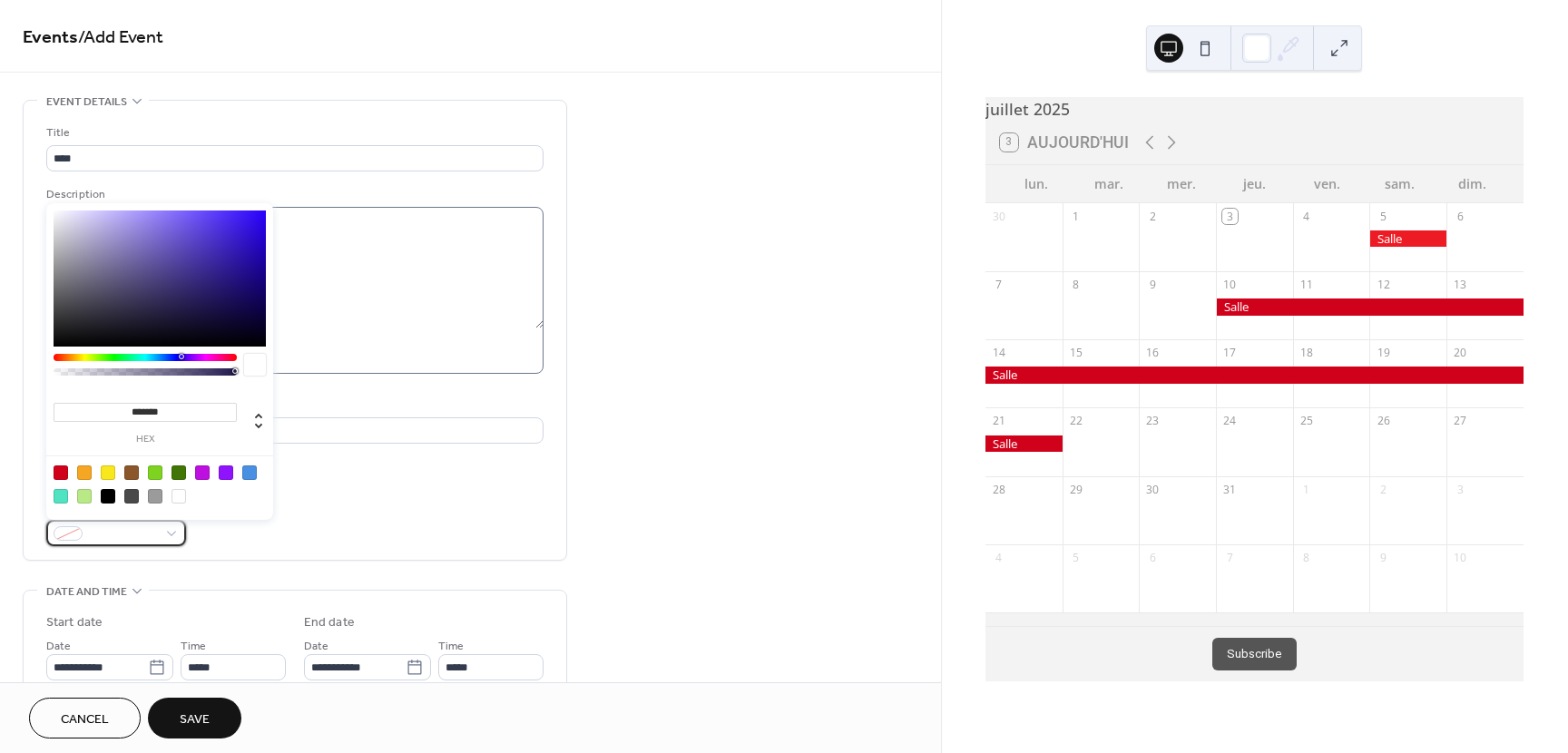 click at bounding box center [116, 533] 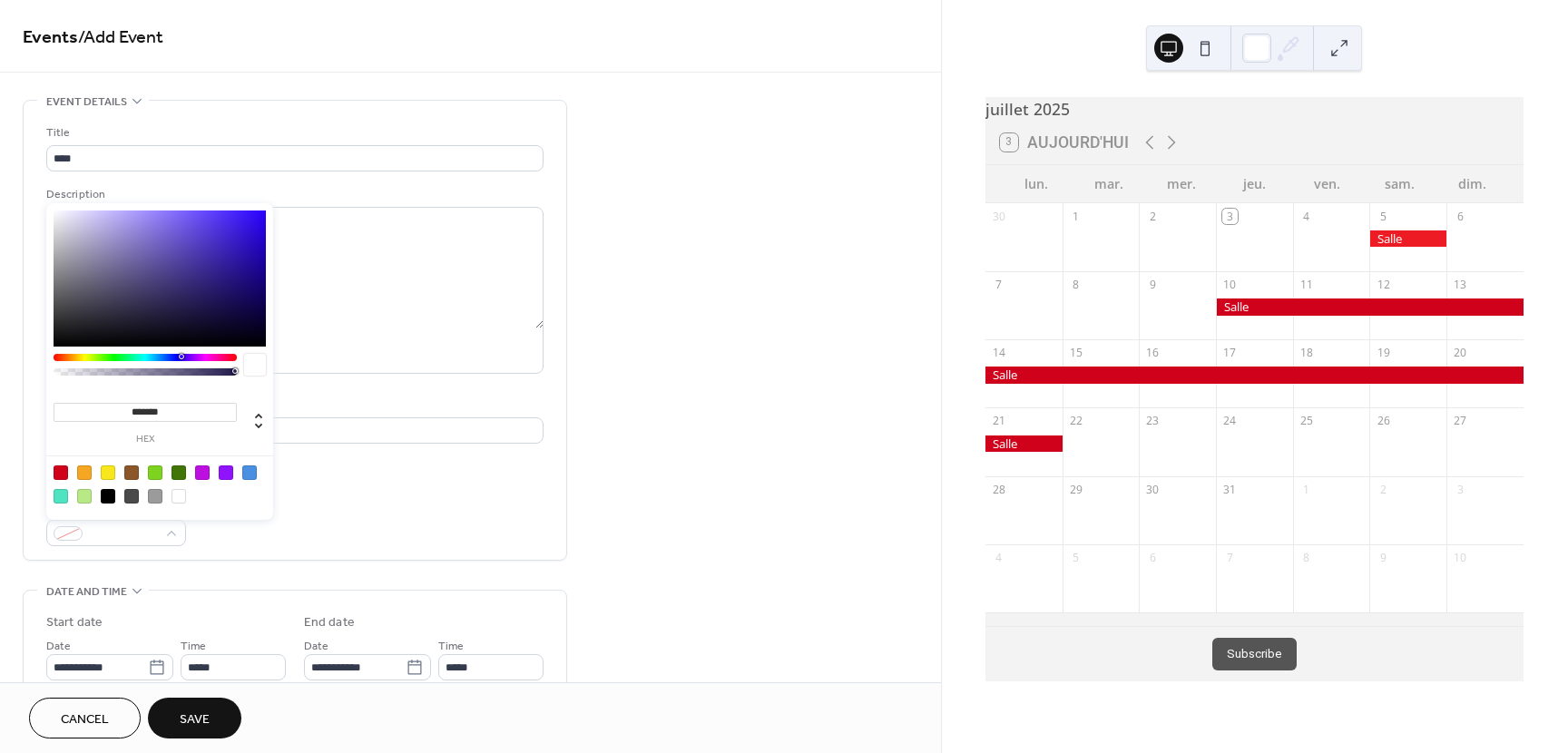 drag, startPoint x: 140, startPoint y: 241, endPoint x: 232, endPoint y: 359, distance: 149.6262 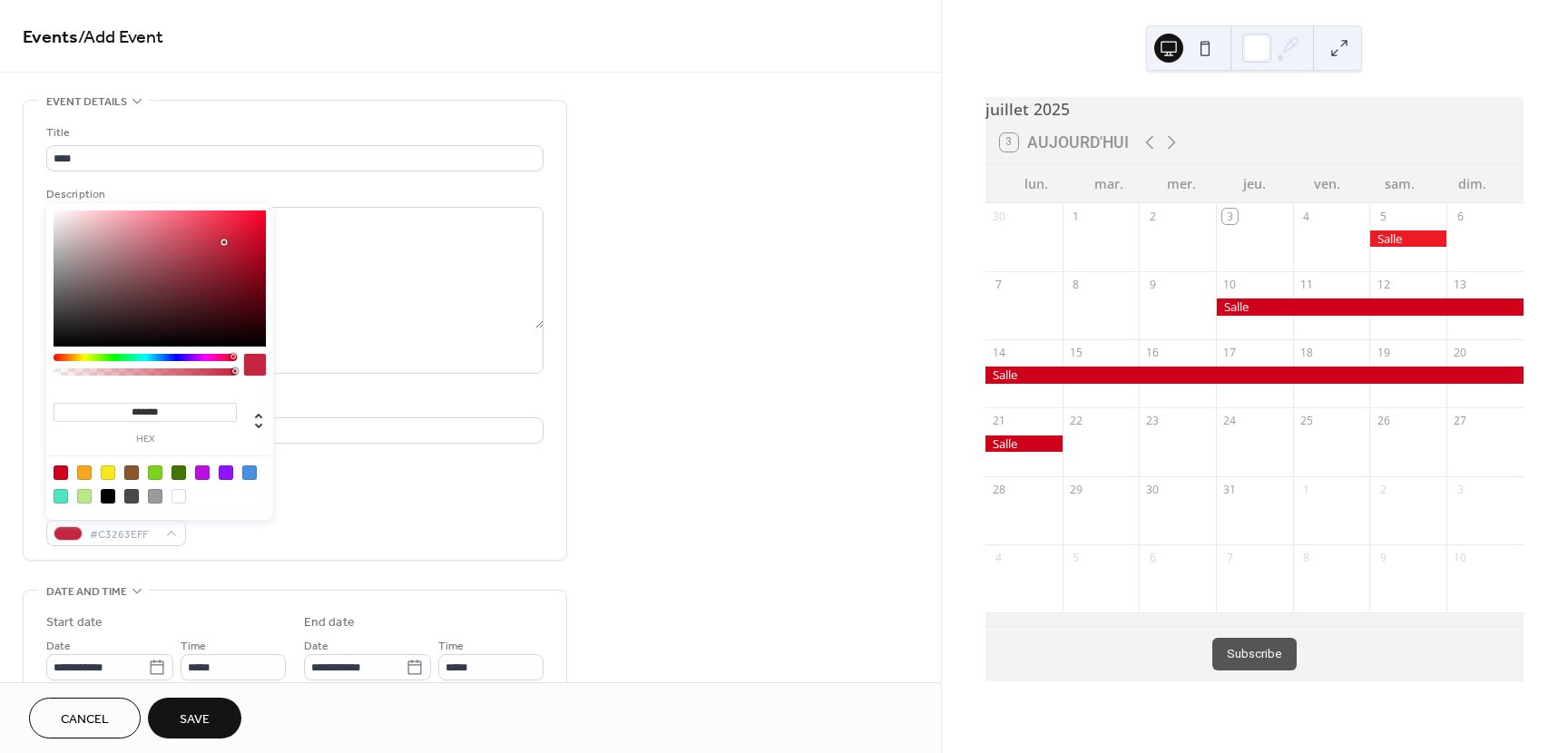 click at bounding box center [160, 279] 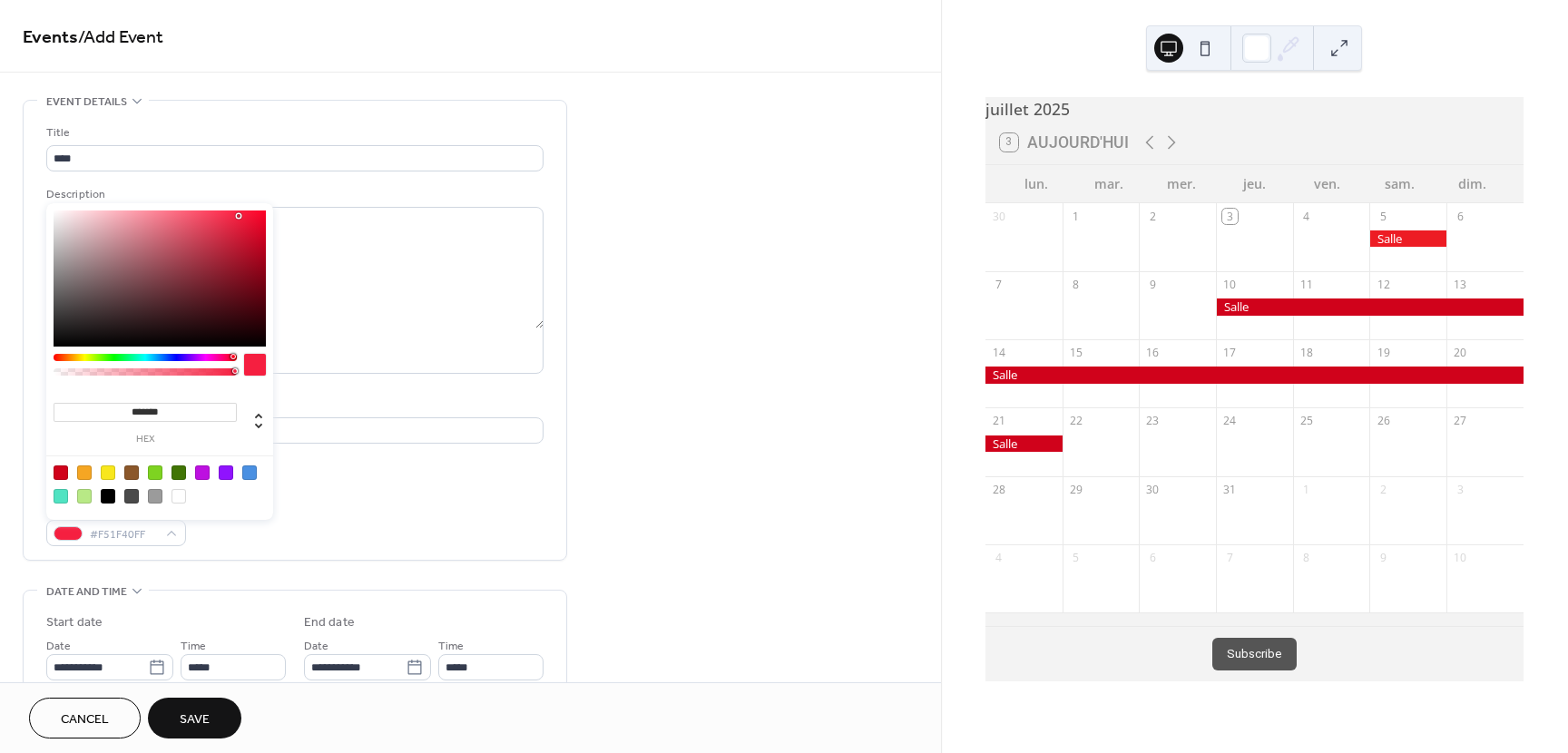 click at bounding box center [160, 279] 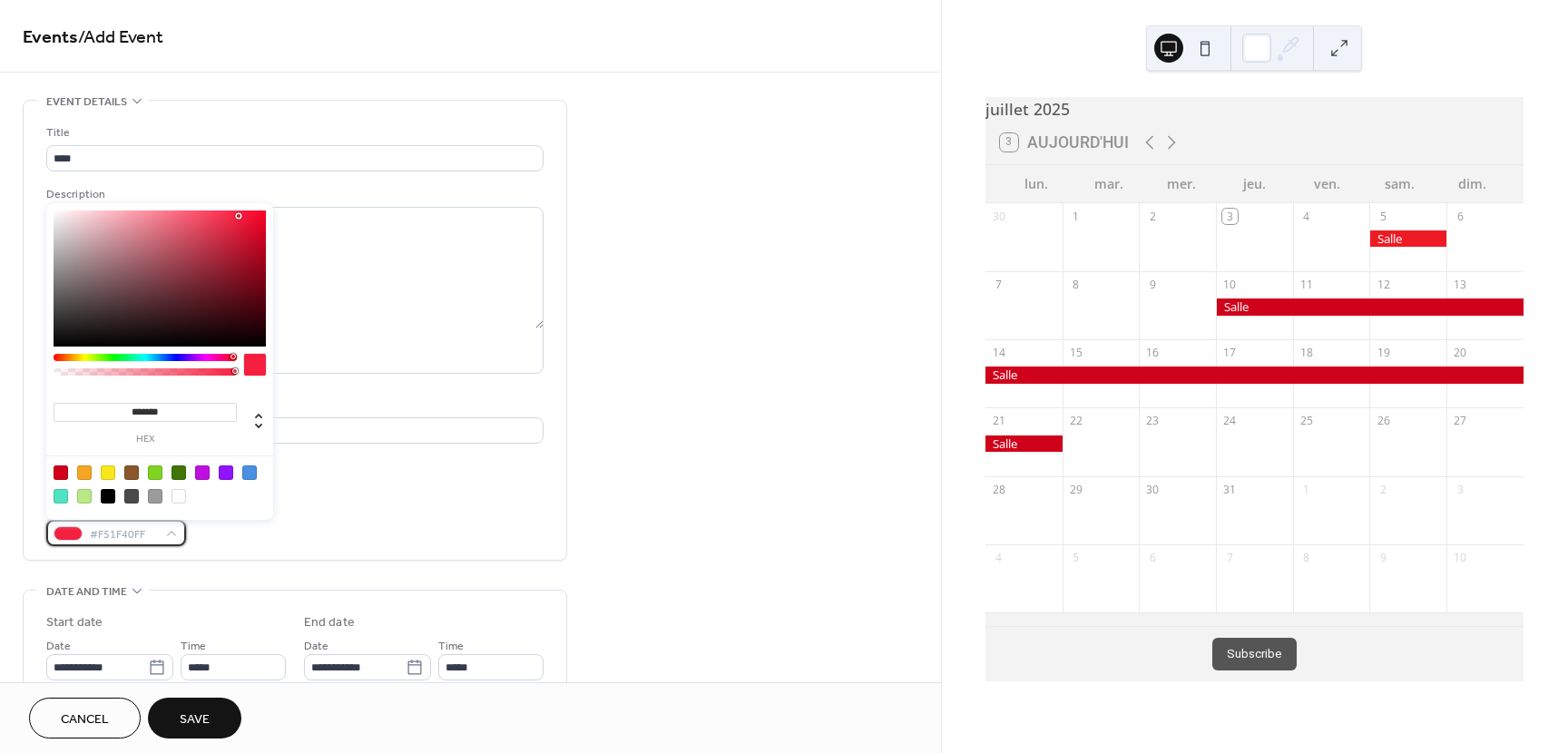 click at bounding box center (68, 533) 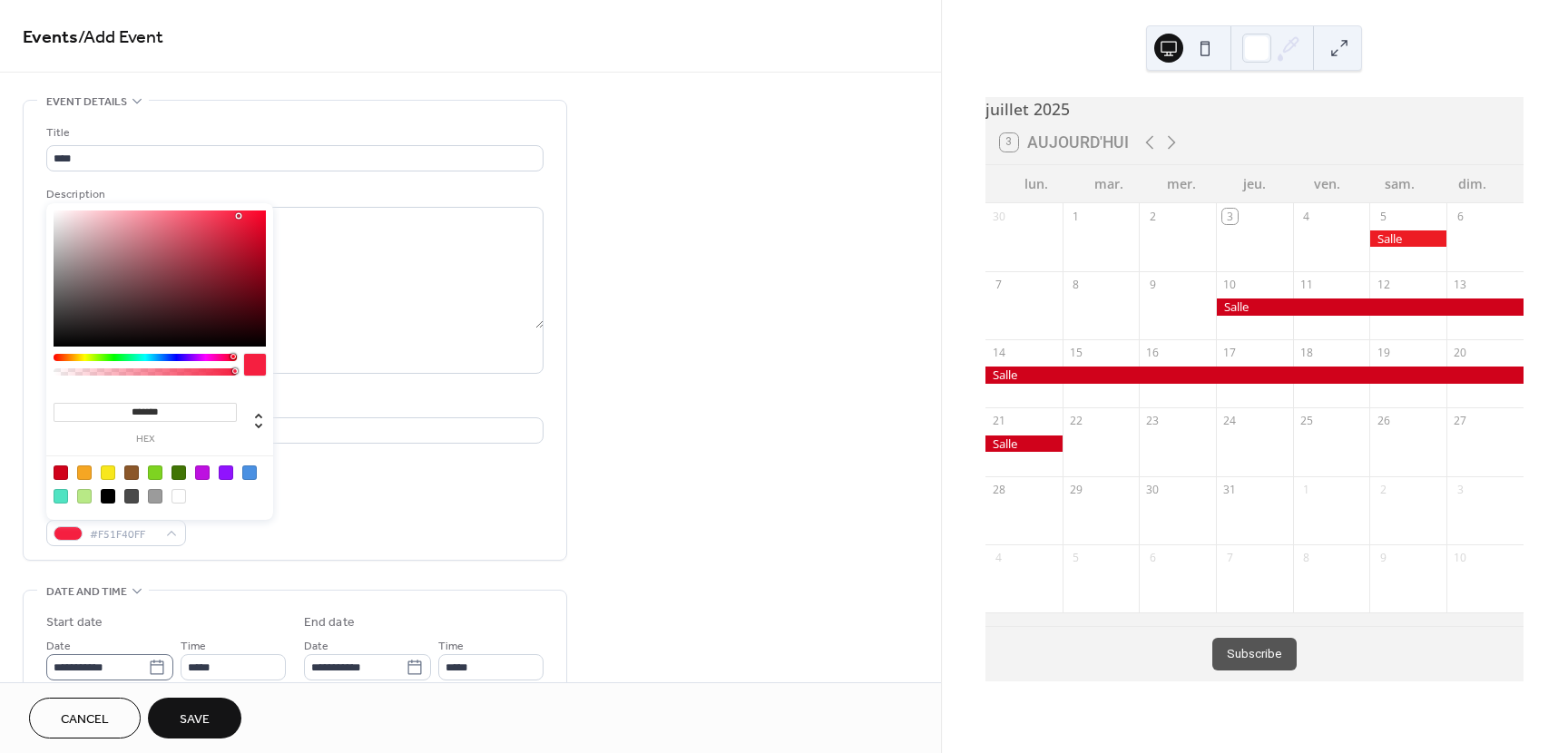 drag, startPoint x: 232, startPoint y: 359, endPoint x: 158, endPoint y: 668, distance: 317.73731 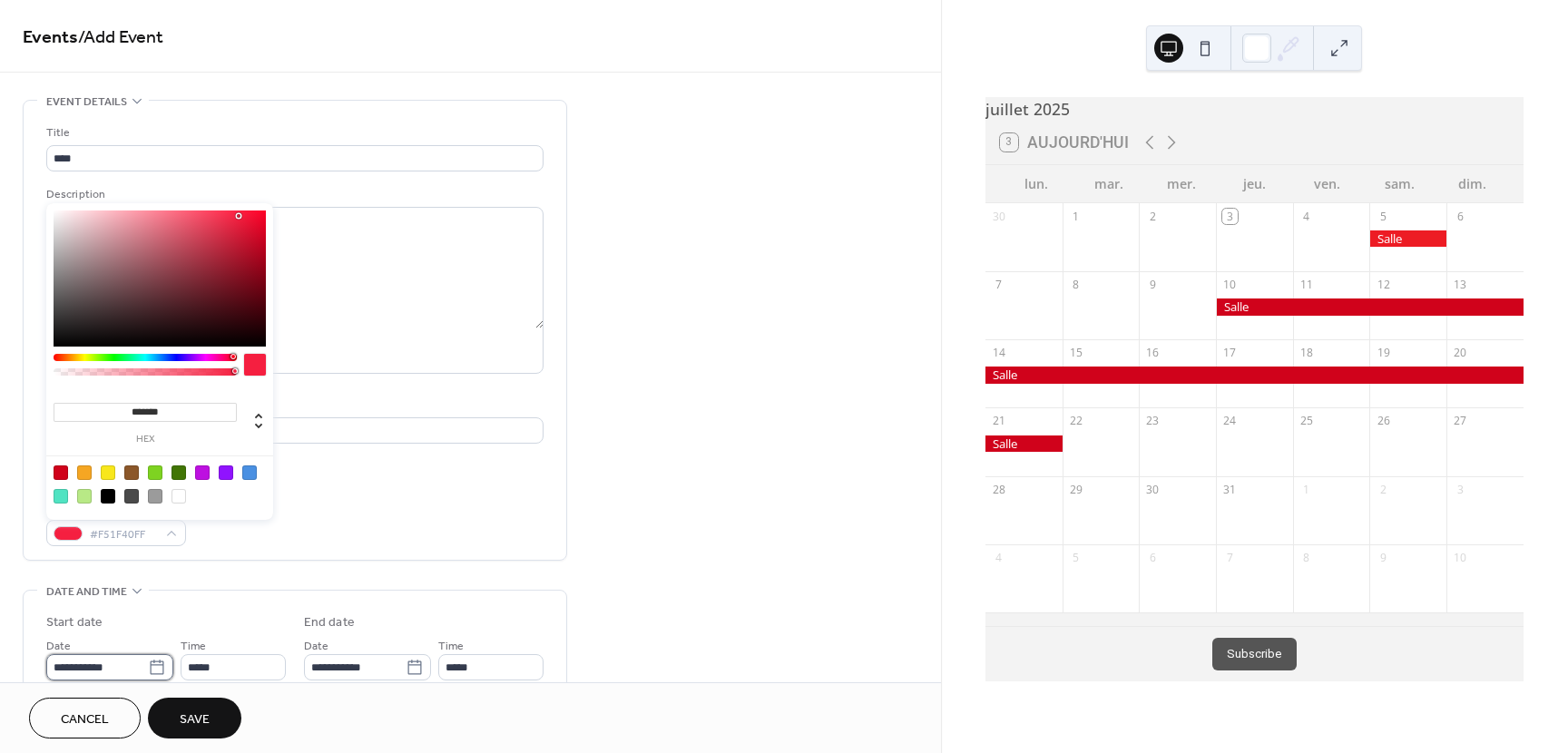 click on "**********" at bounding box center (97, 667) 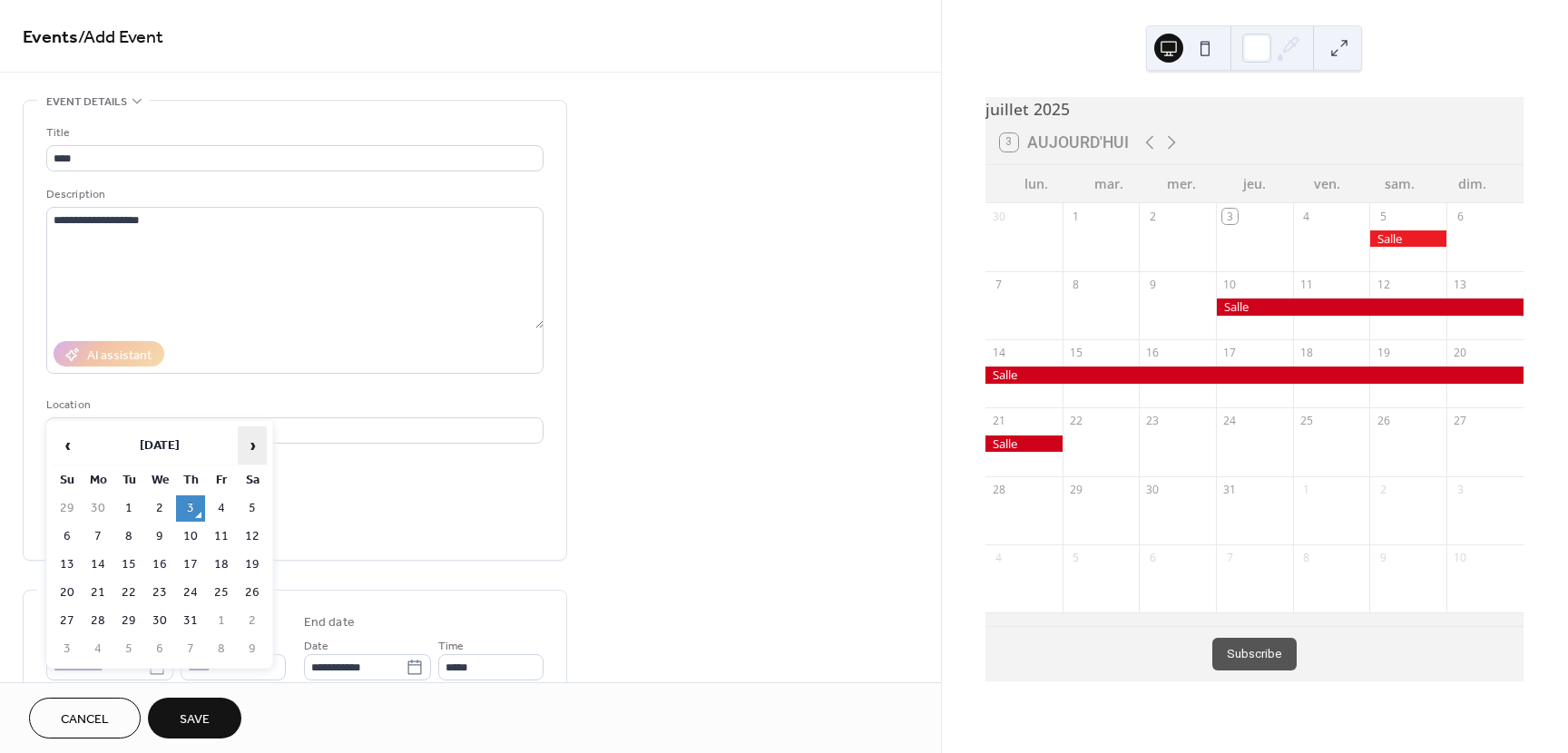 drag, startPoint x: 158, startPoint y: 668, endPoint x: 252, endPoint y: 444, distance: 242.92386 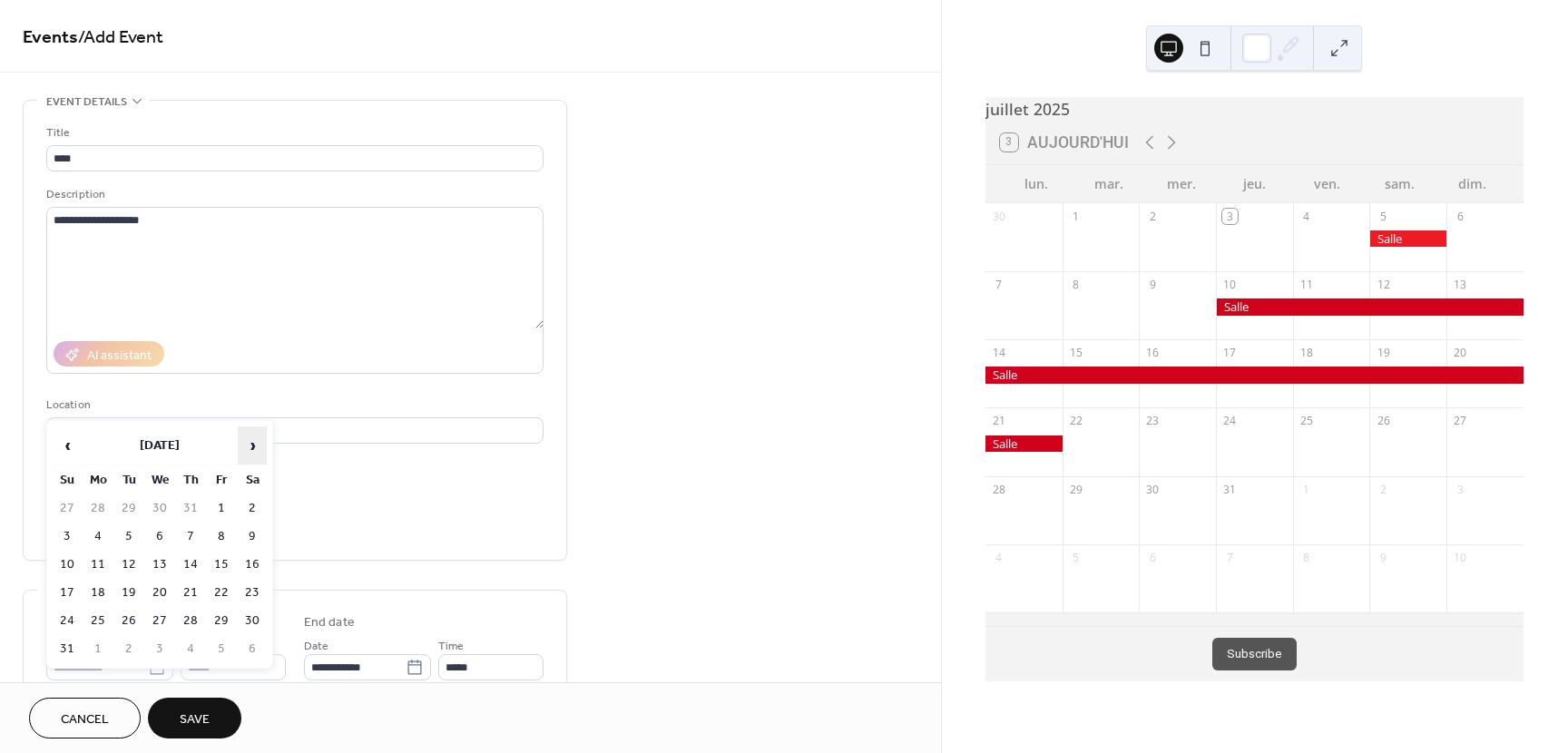 click on "11" at bounding box center [98, 564] 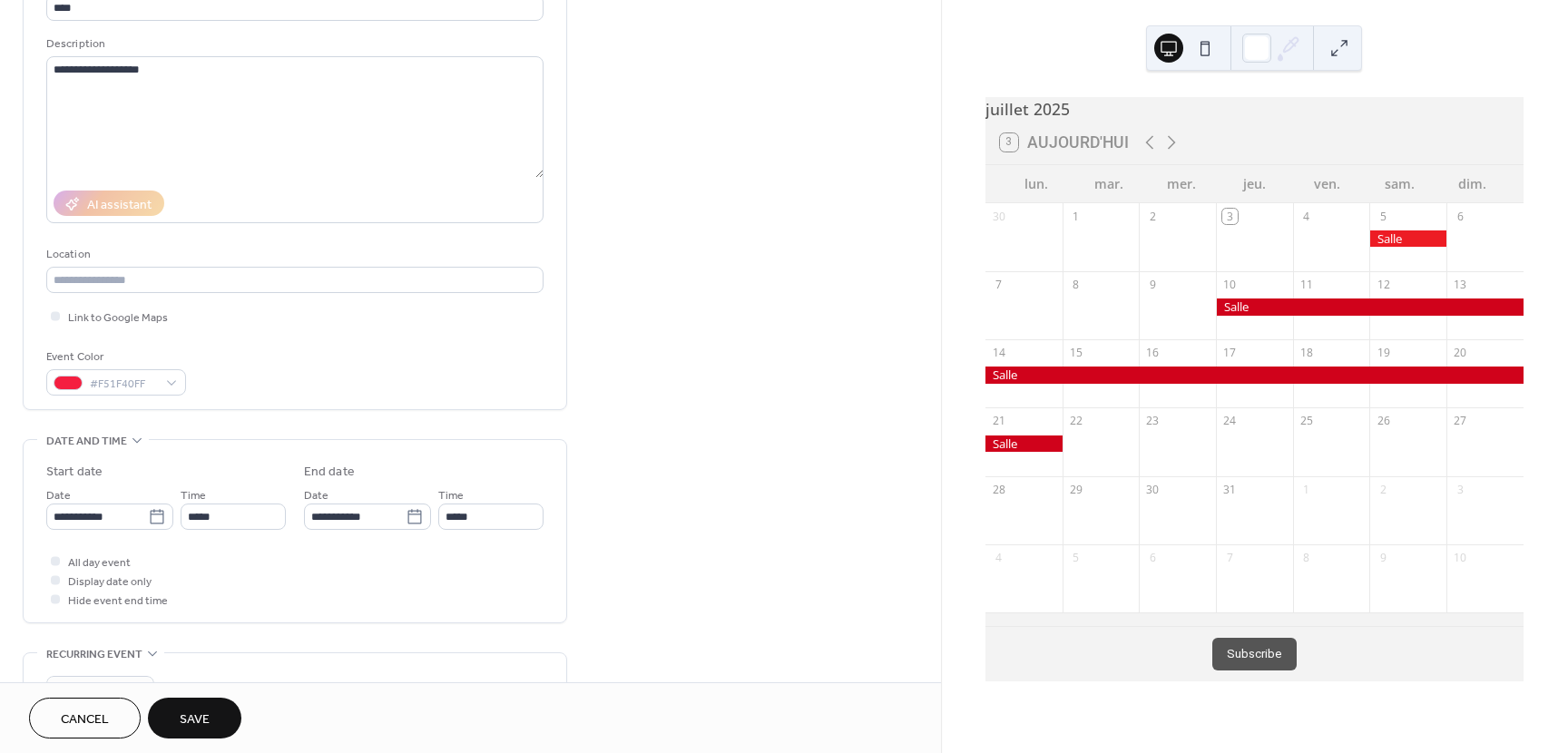 scroll, scrollTop: 154, scrollLeft: 0, axis: vertical 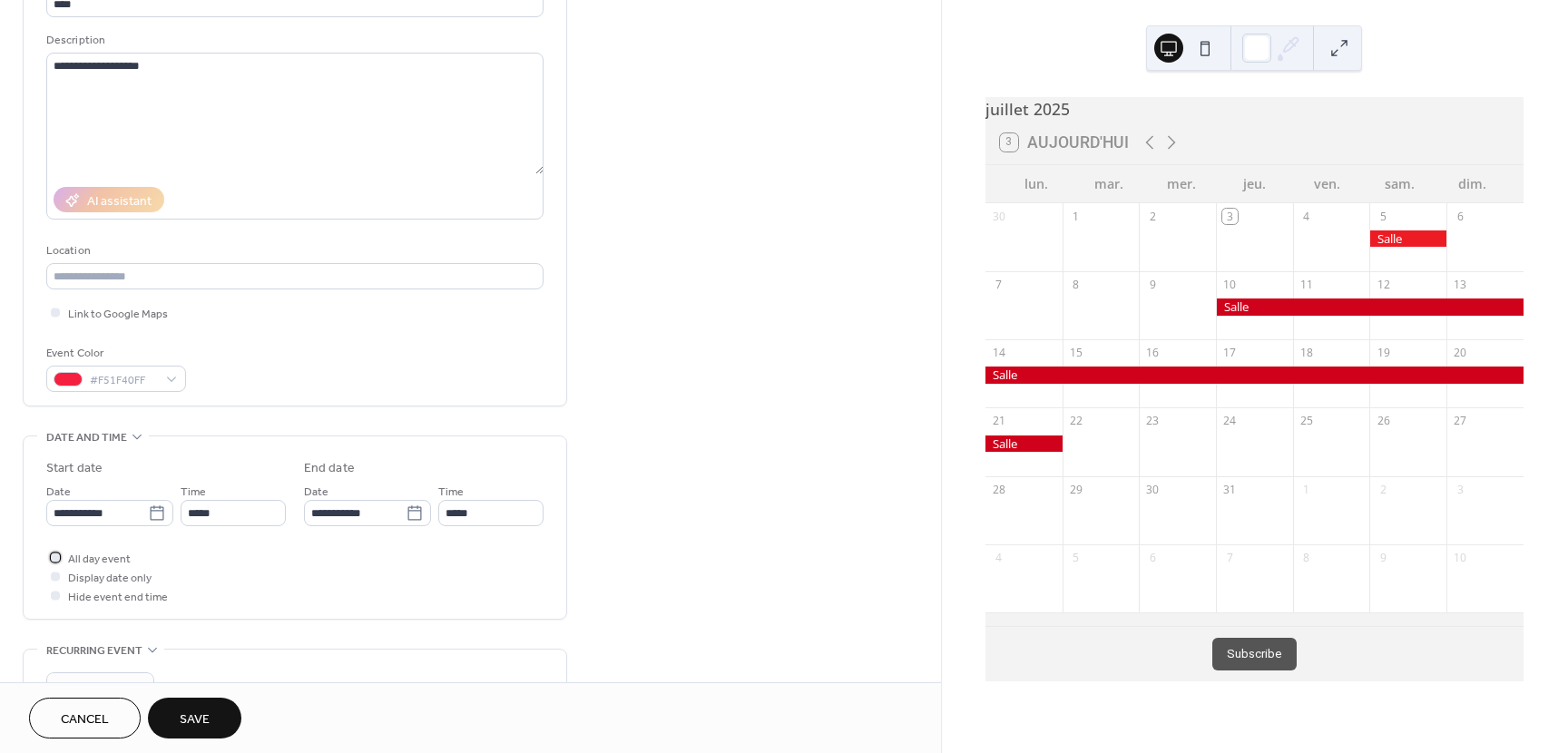click at bounding box center (55, 557) 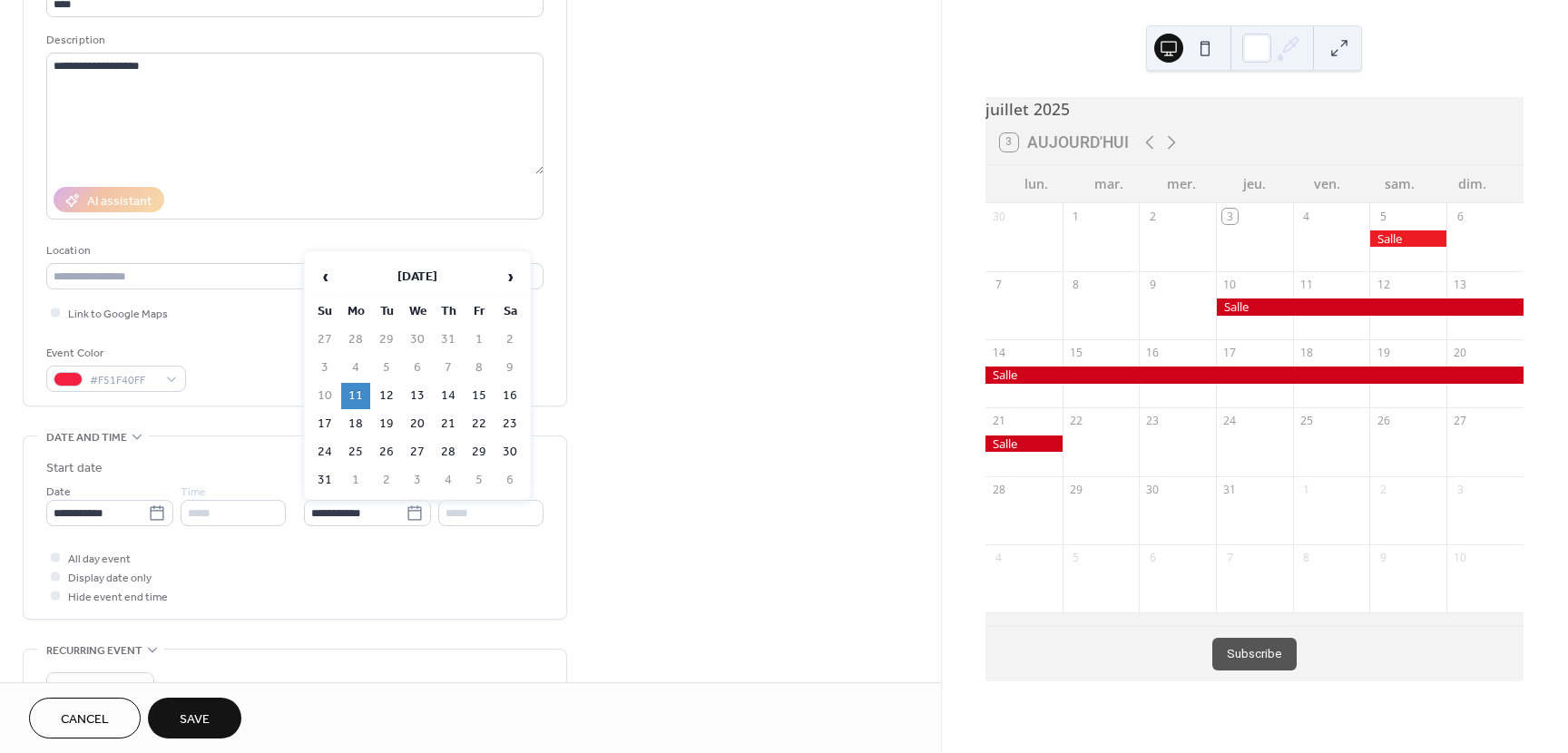 click 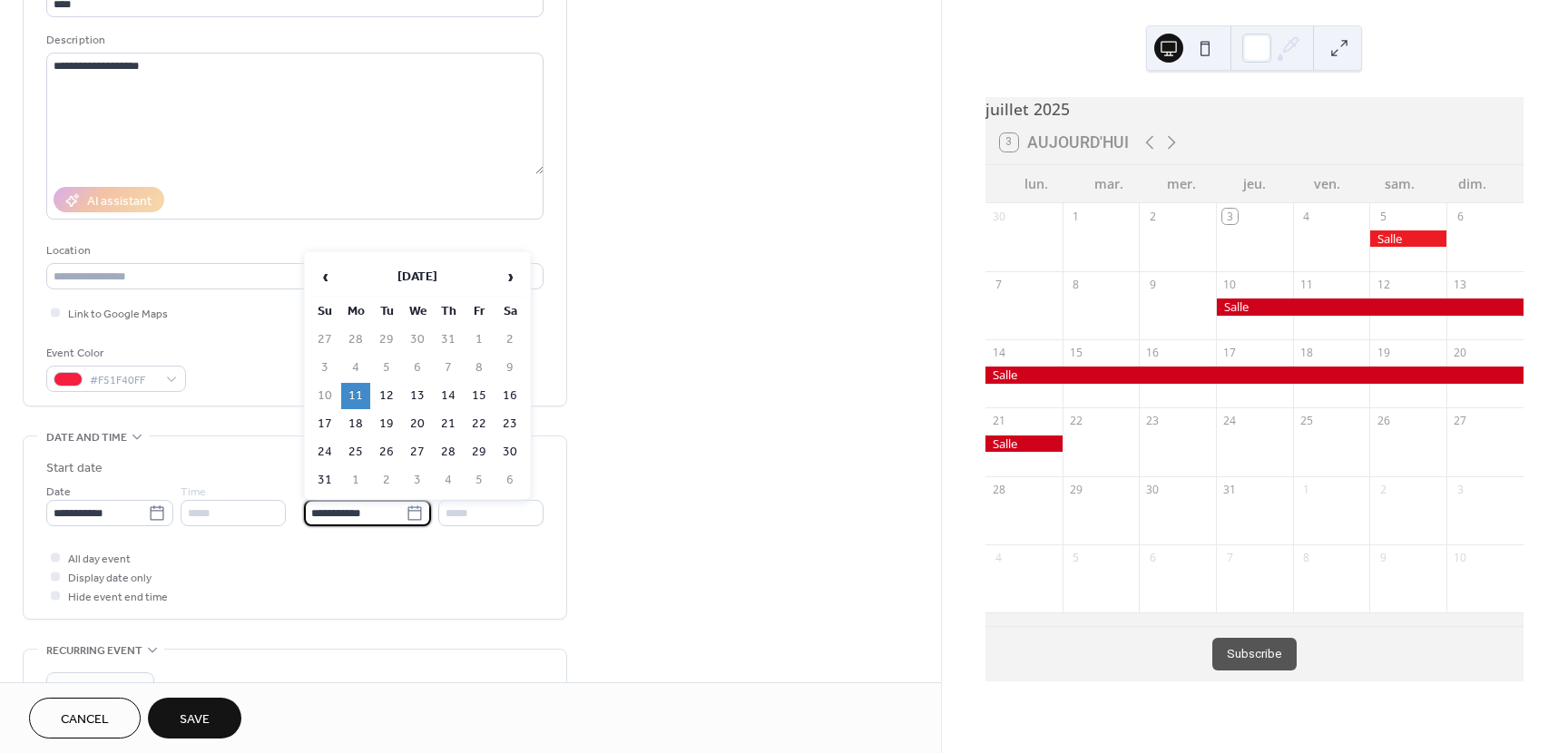 click on "**********" at bounding box center [355, 513] 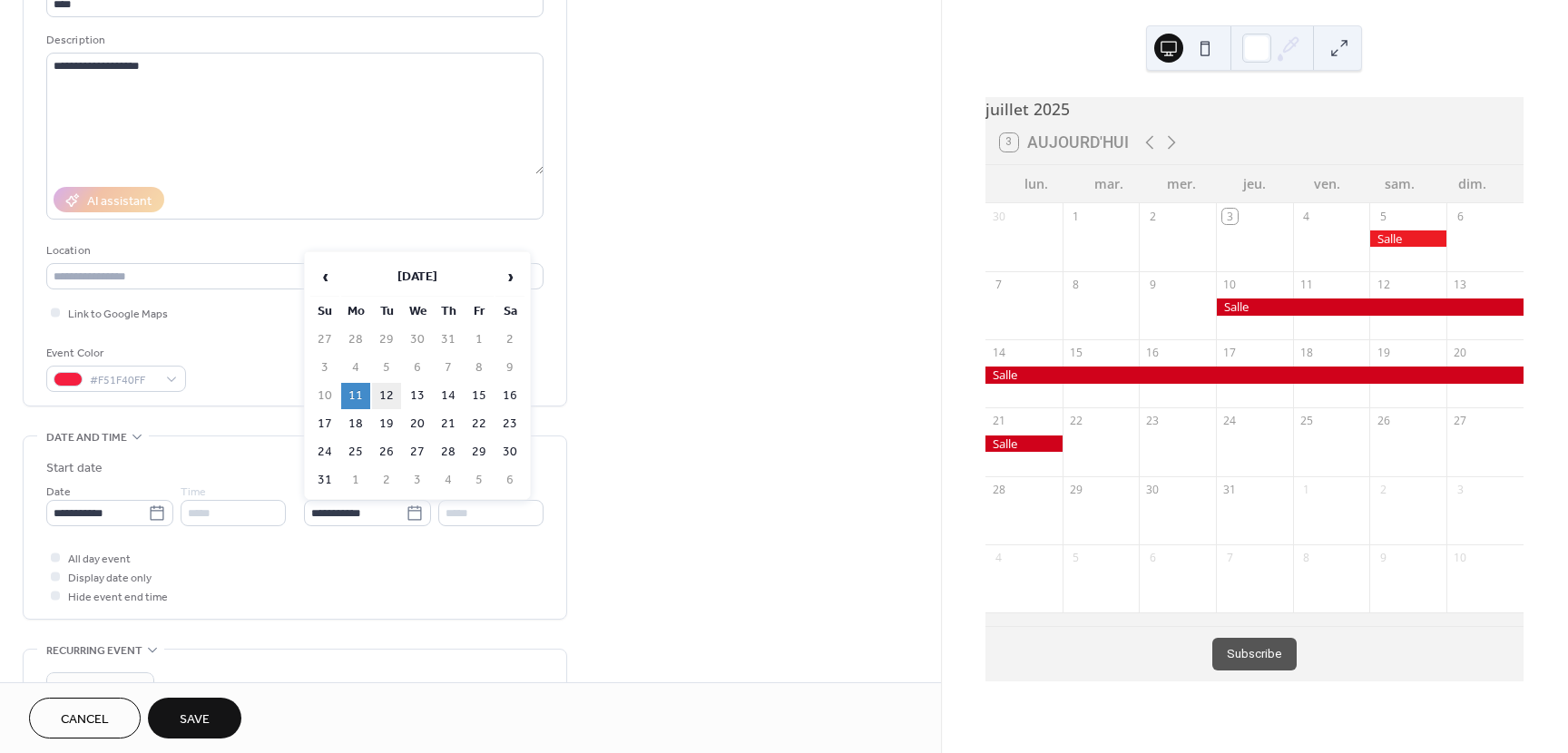 drag, startPoint x: 252, startPoint y: 444, endPoint x: 391, endPoint y: 396, distance: 147.05441 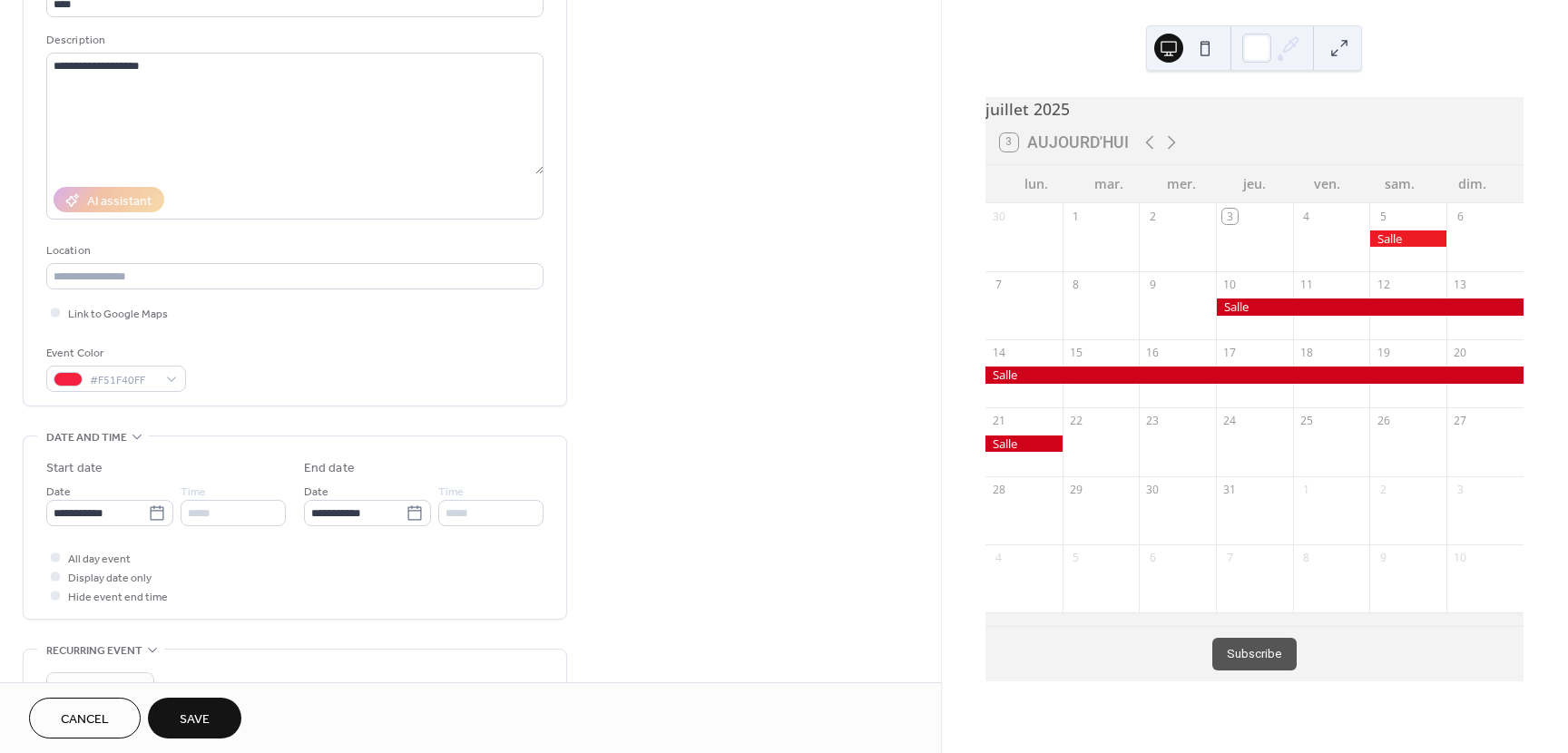 click on "Save" at bounding box center (194, 719) 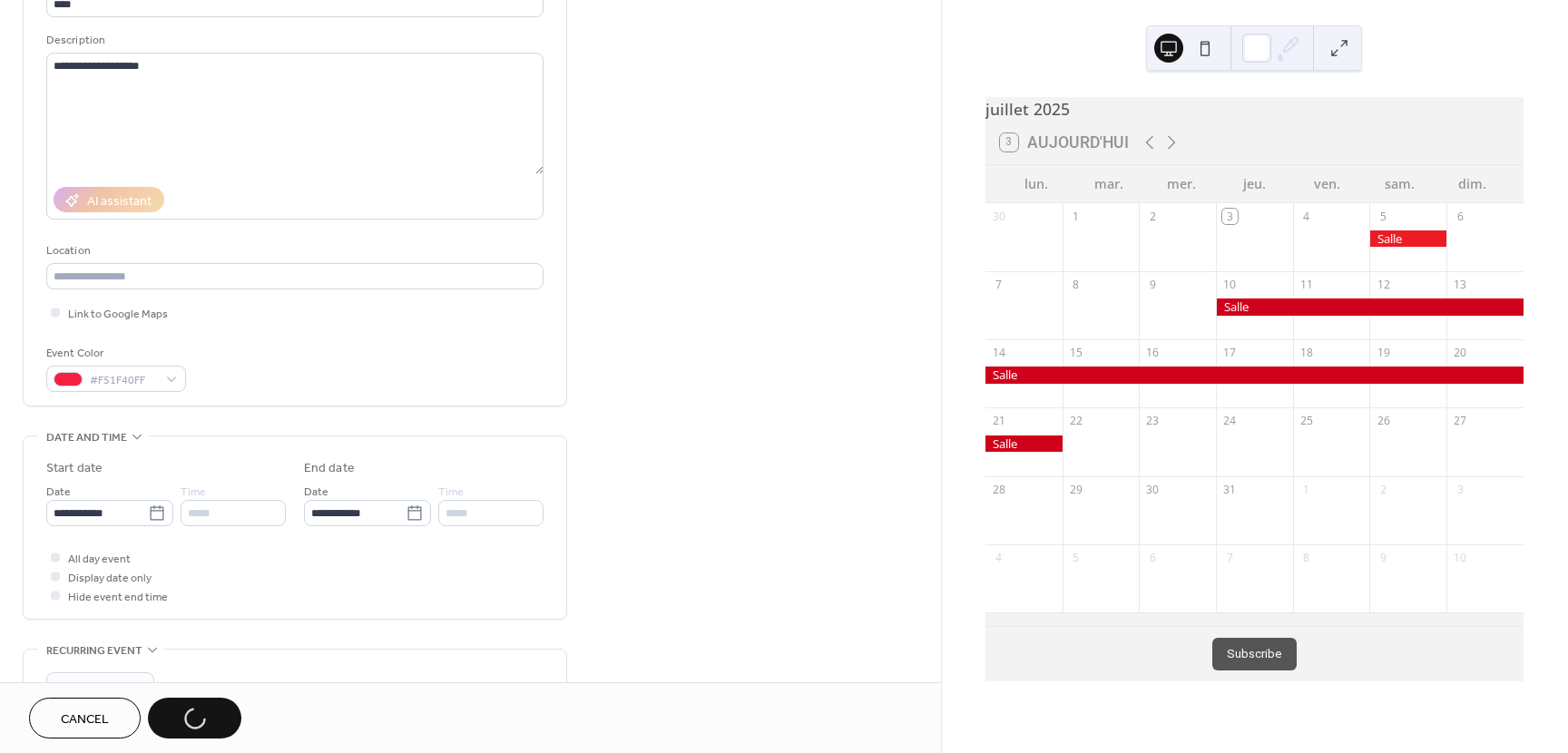 scroll, scrollTop: 0, scrollLeft: 0, axis: both 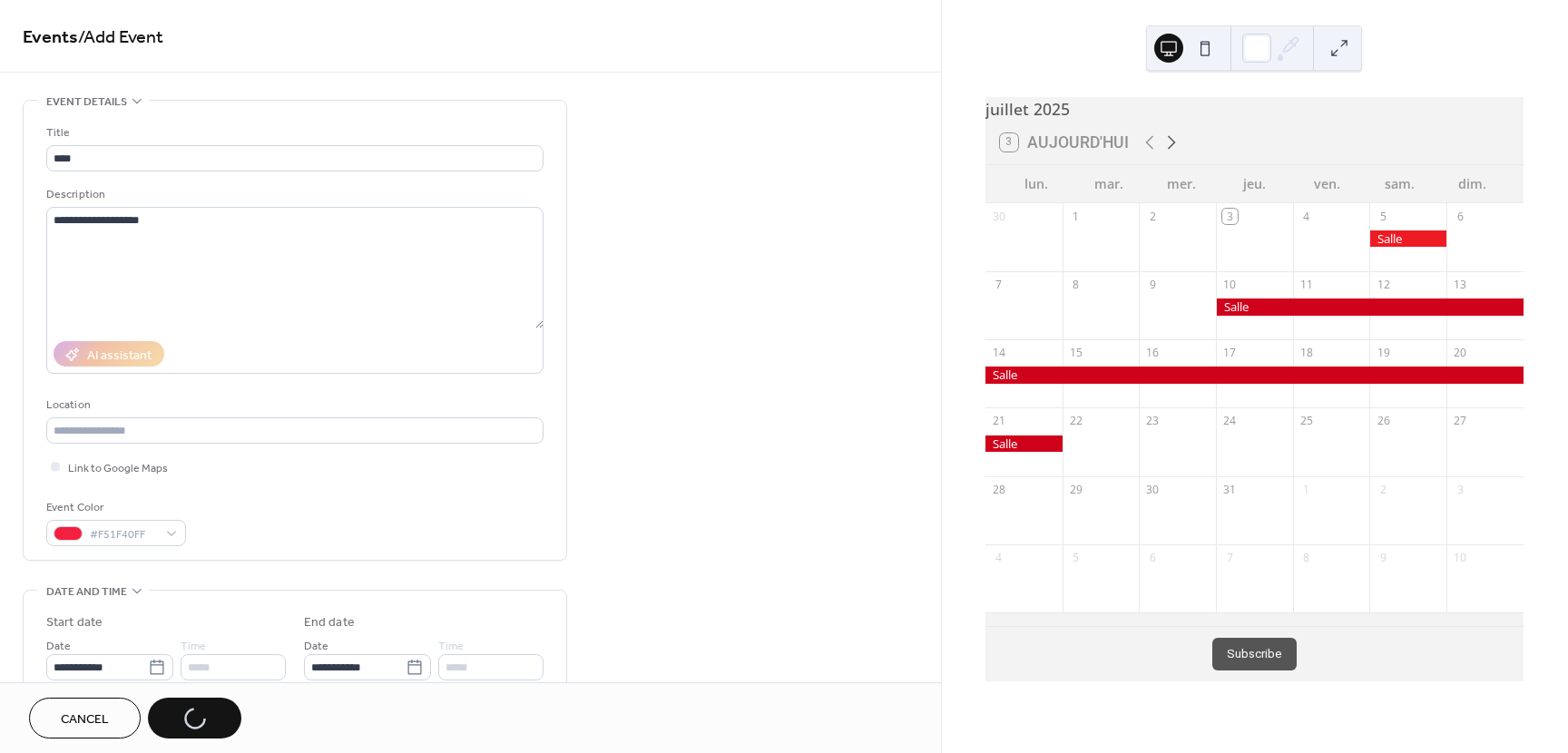 click 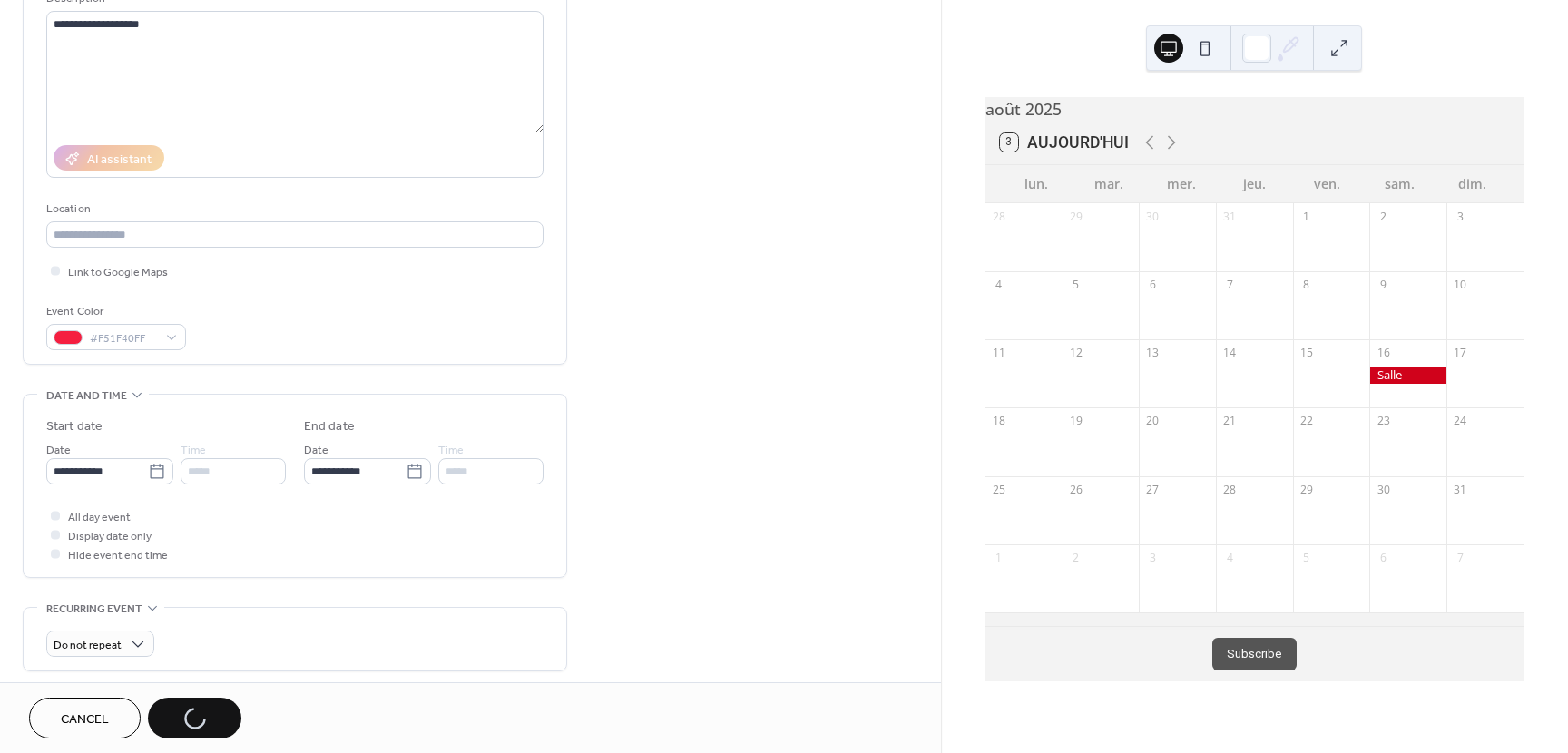 scroll, scrollTop: 0, scrollLeft: 0, axis: both 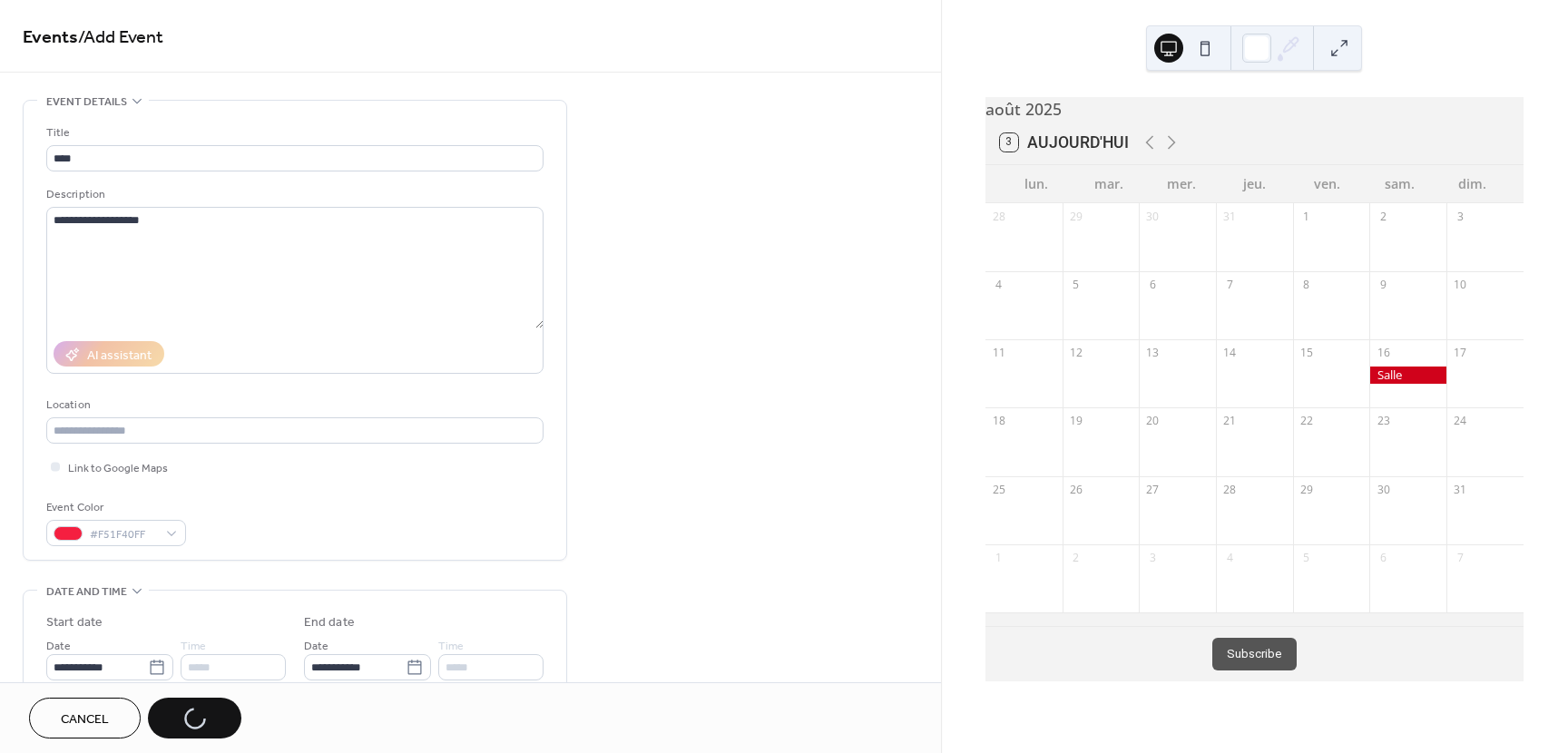 click on "Cancel Save" at bounding box center [135, 718] 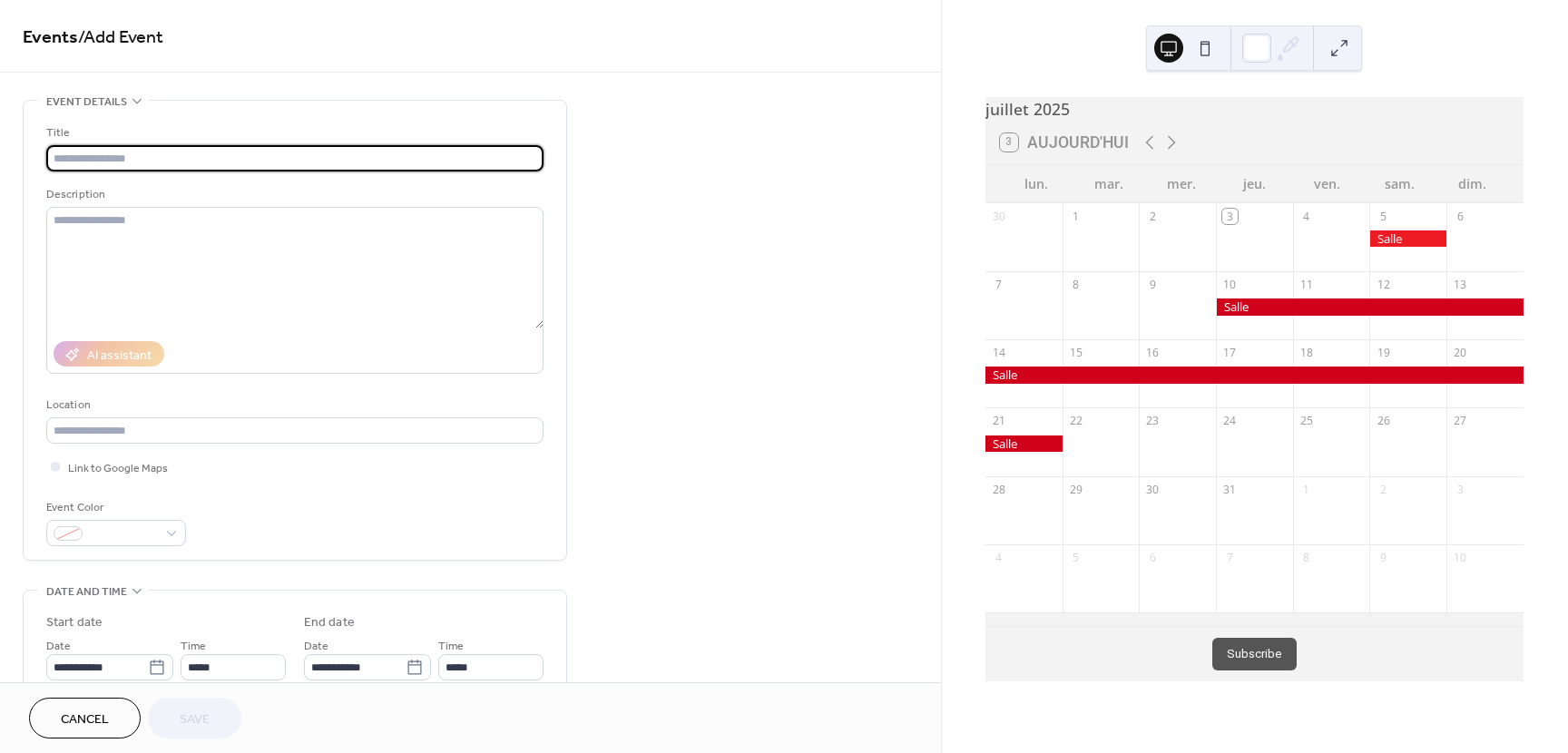 scroll, scrollTop: 0, scrollLeft: 0, axis: both 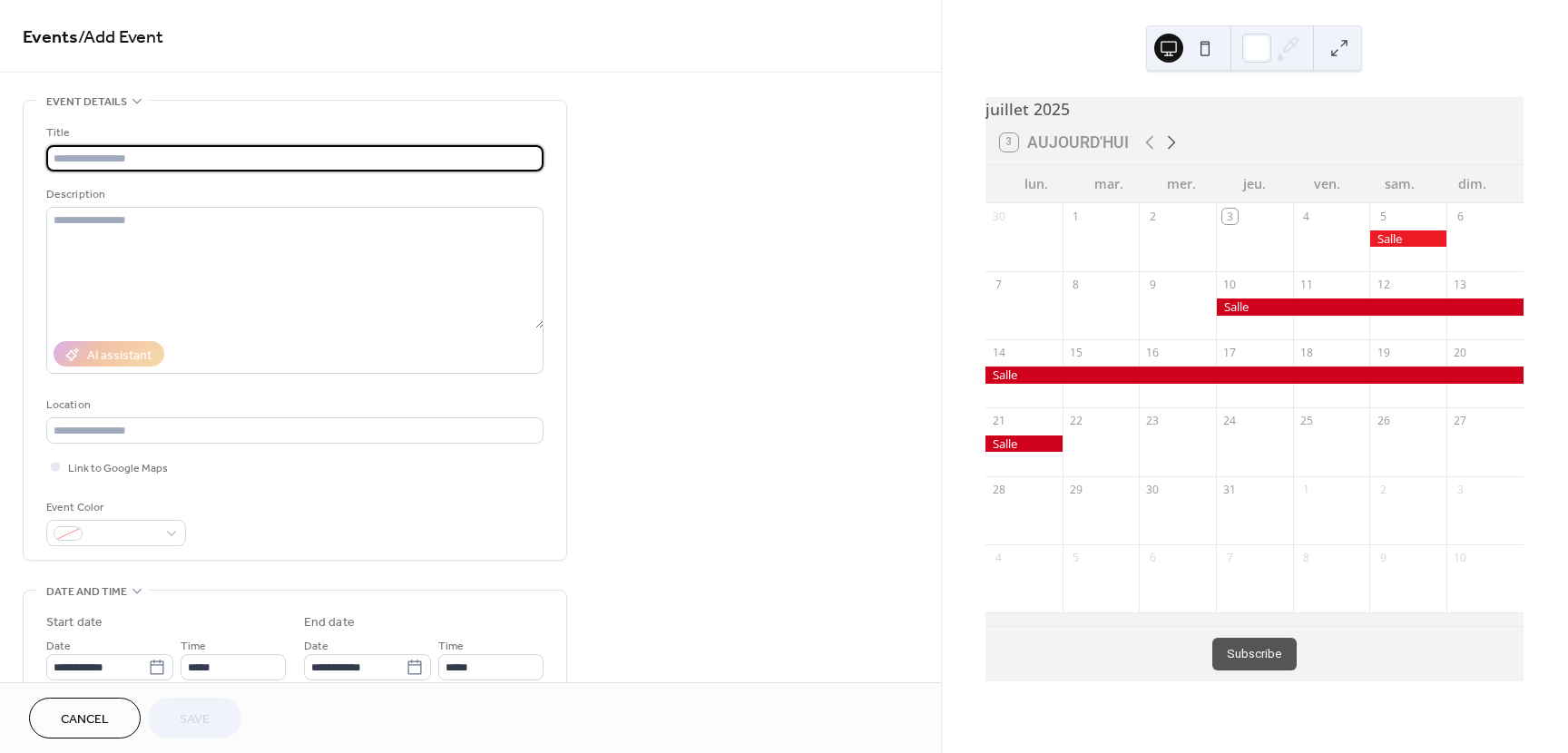 click 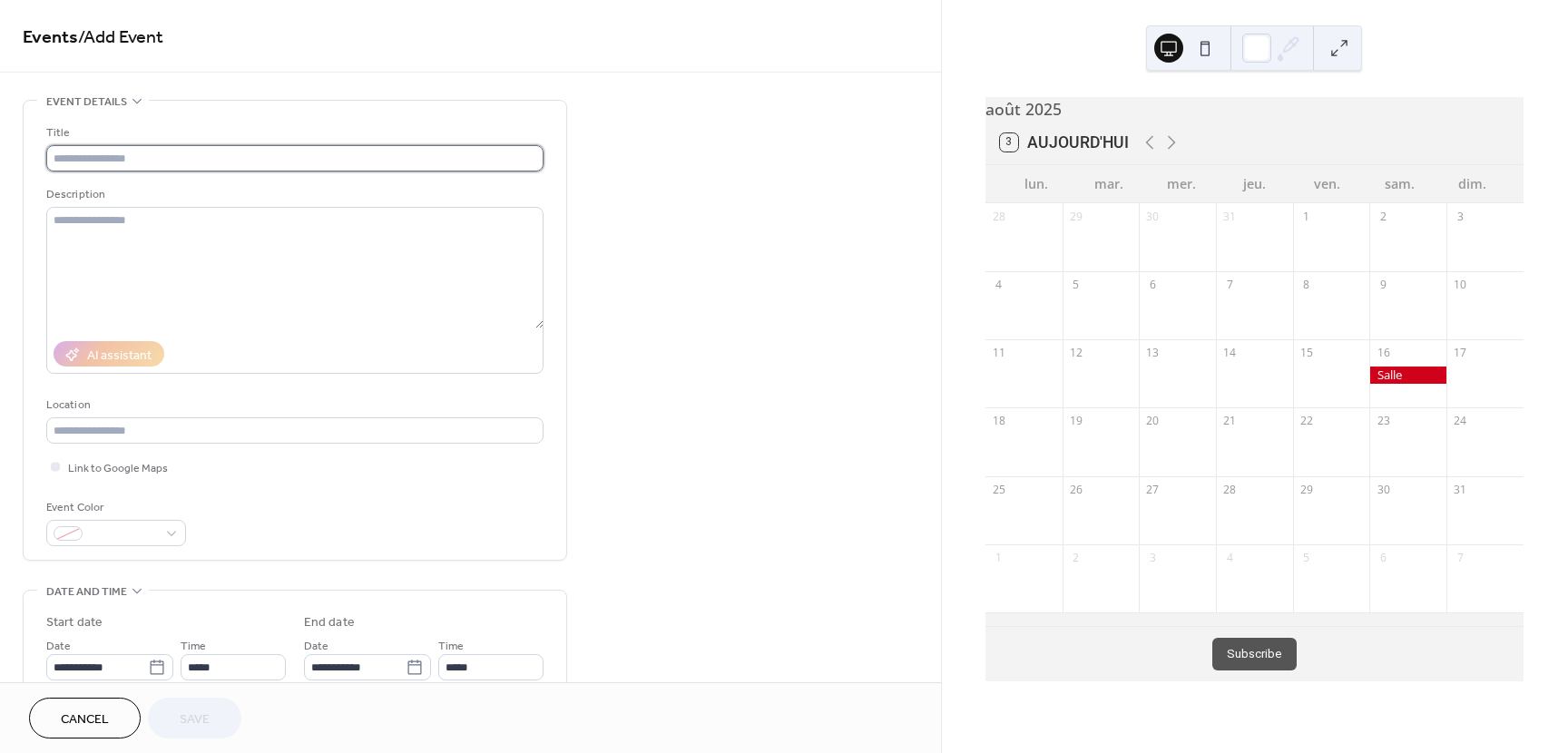 click at bounding box center [295, 158] 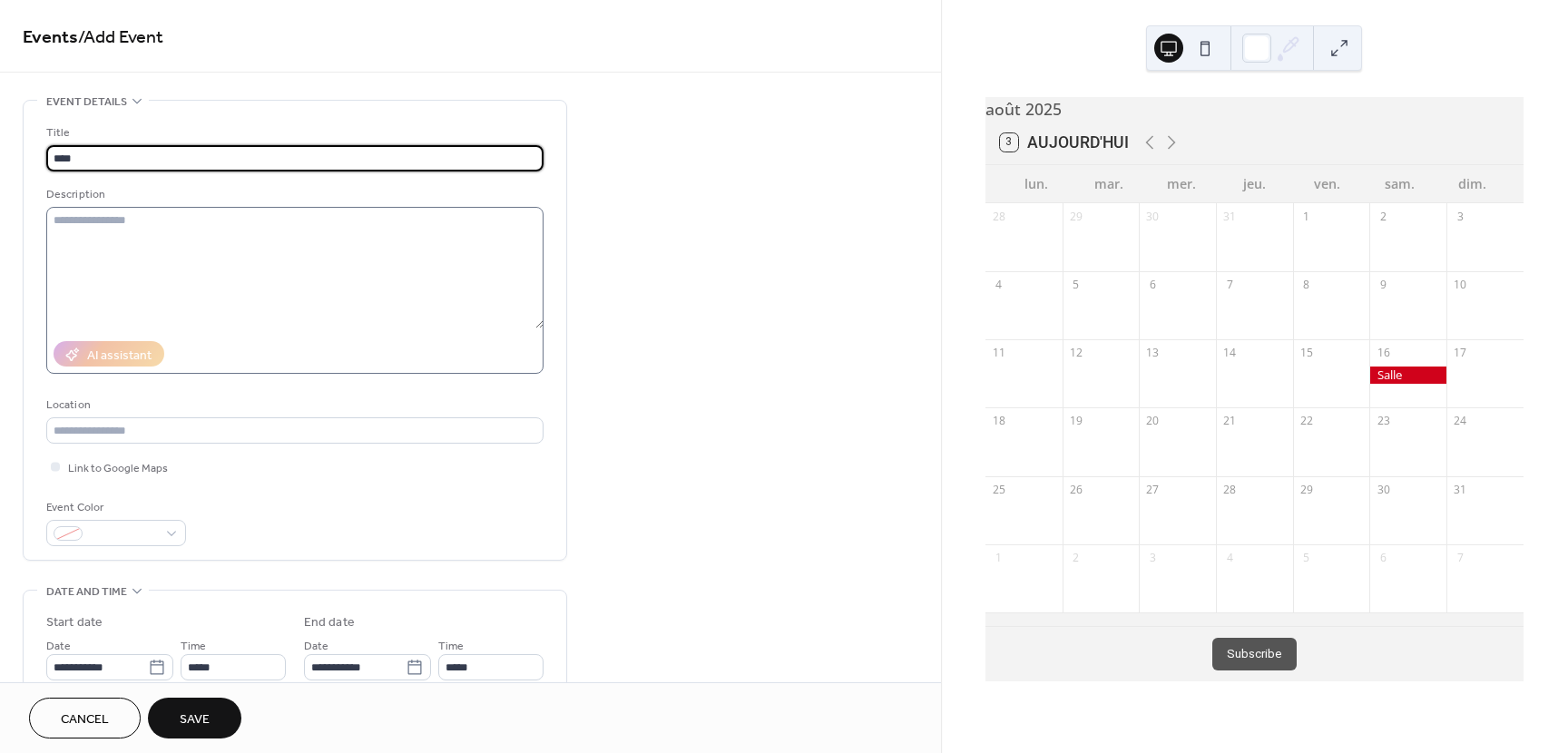 type on "****" 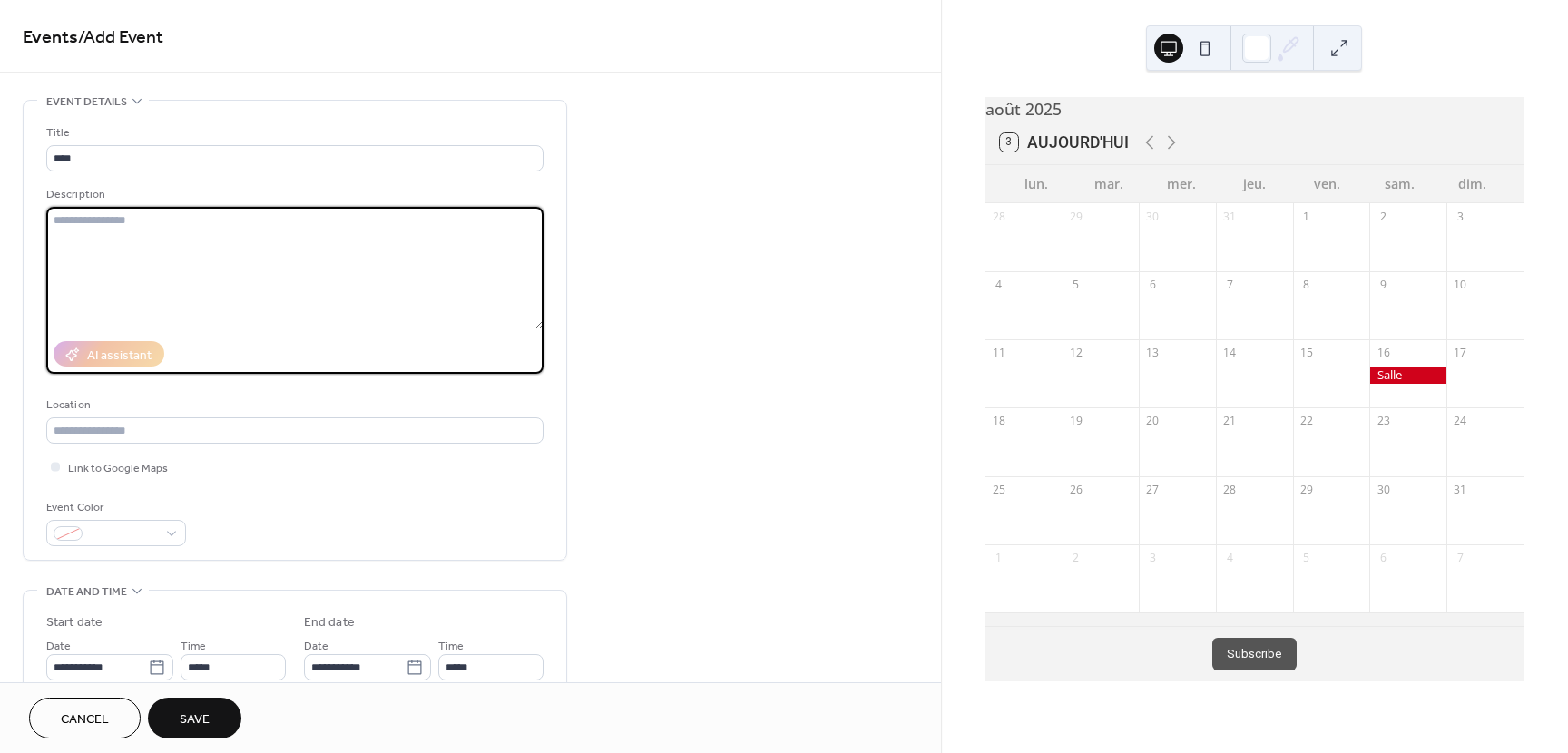 click at bounding box center [295, 268] 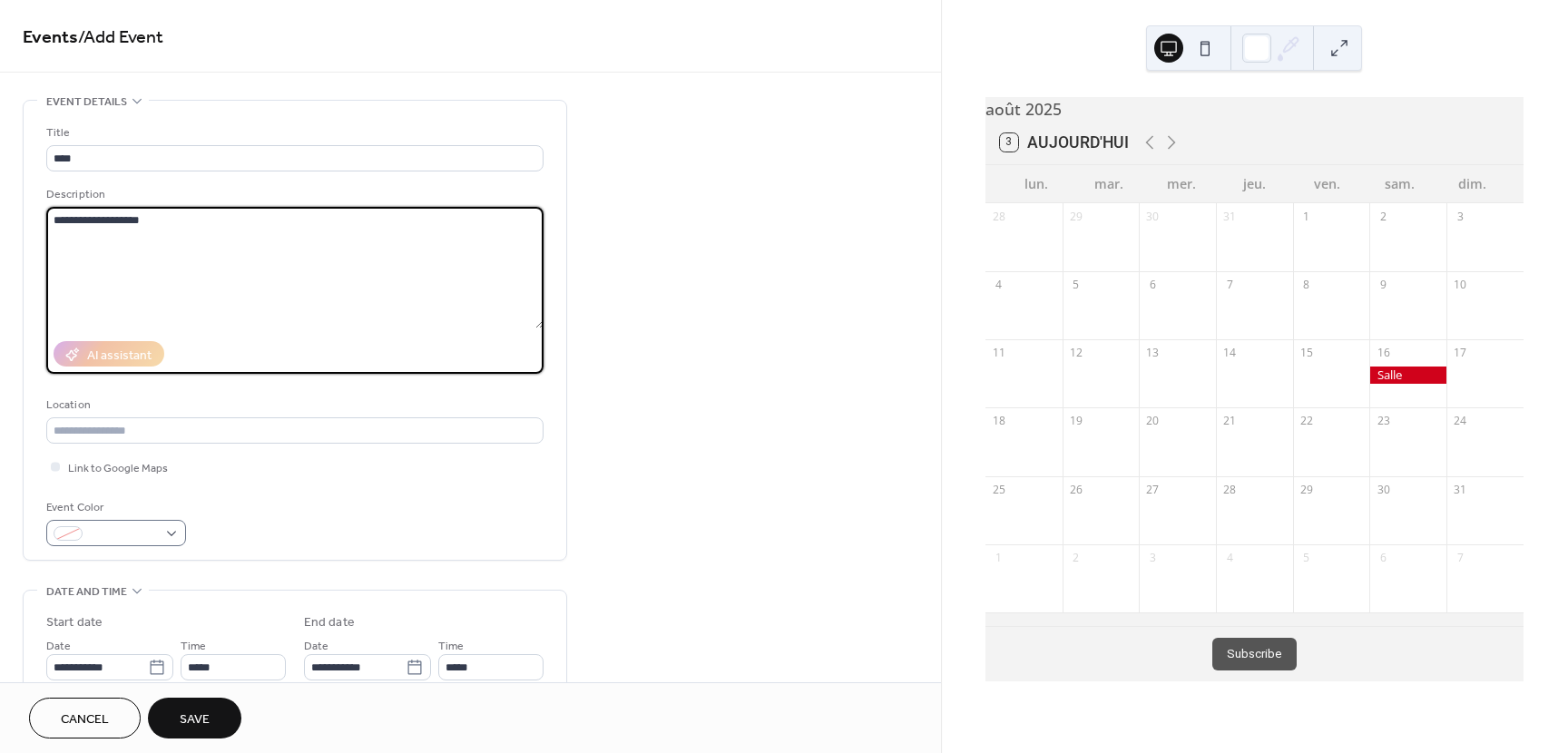 type on "**********" 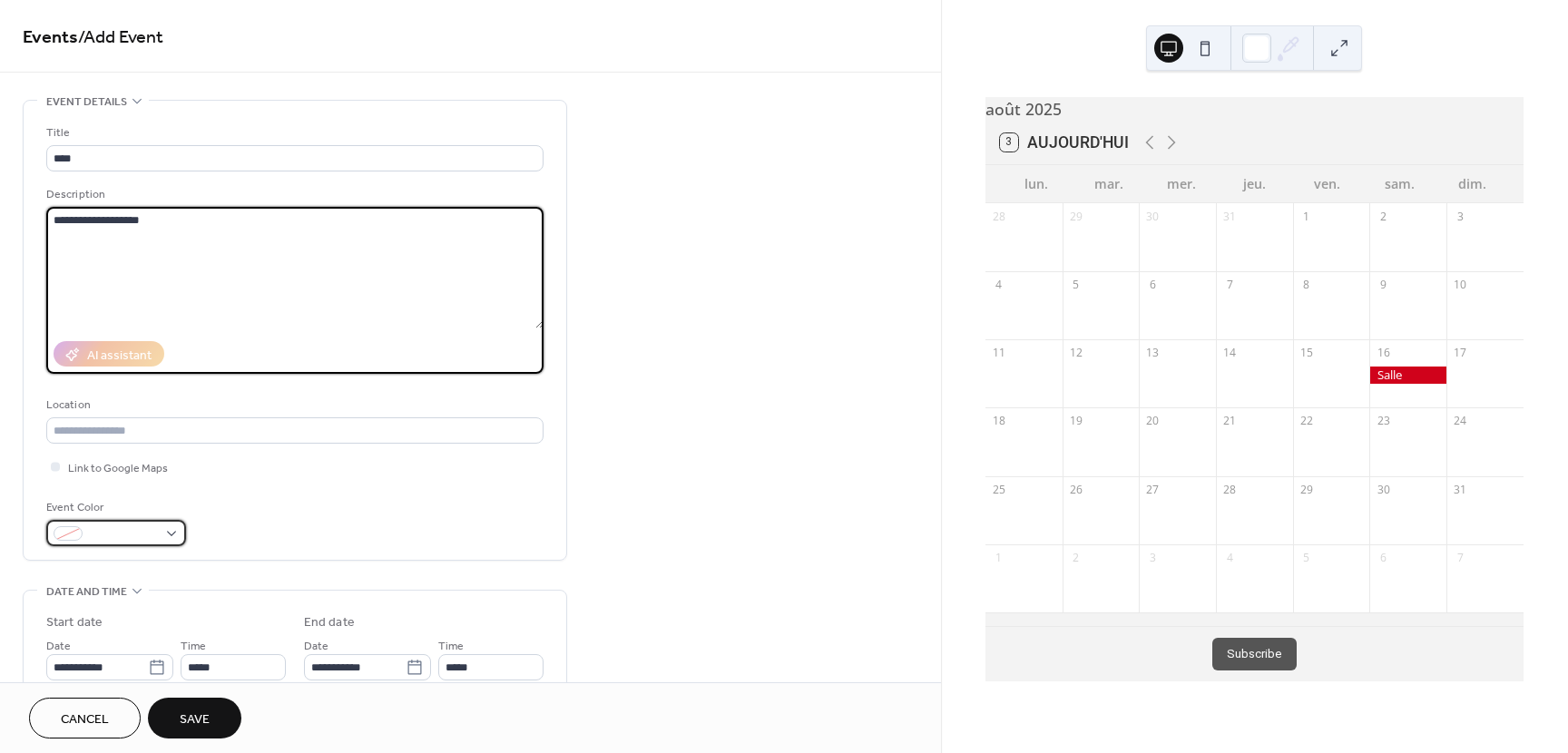 click at bounding box center (116, 533) 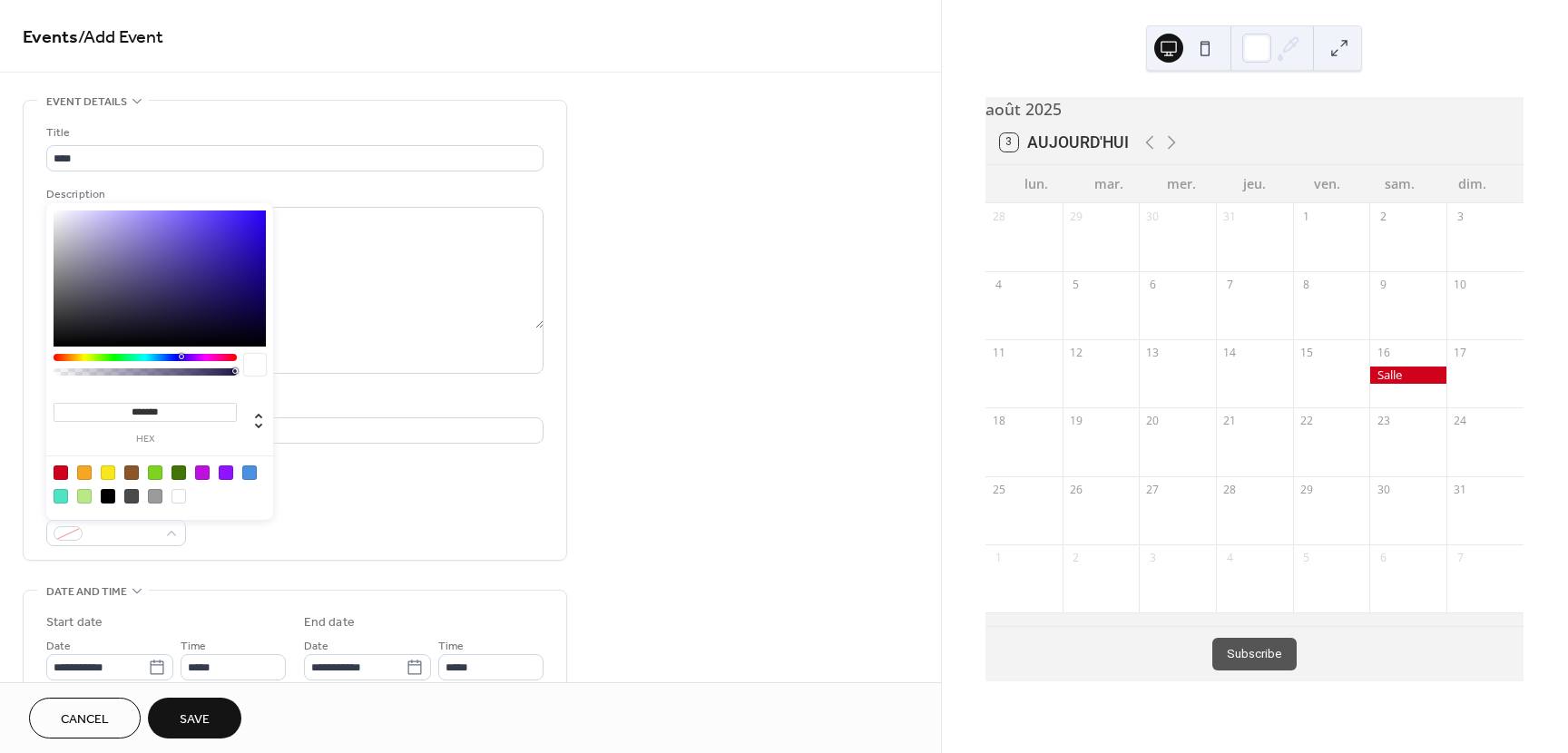 click at bounding box center [61, 473] 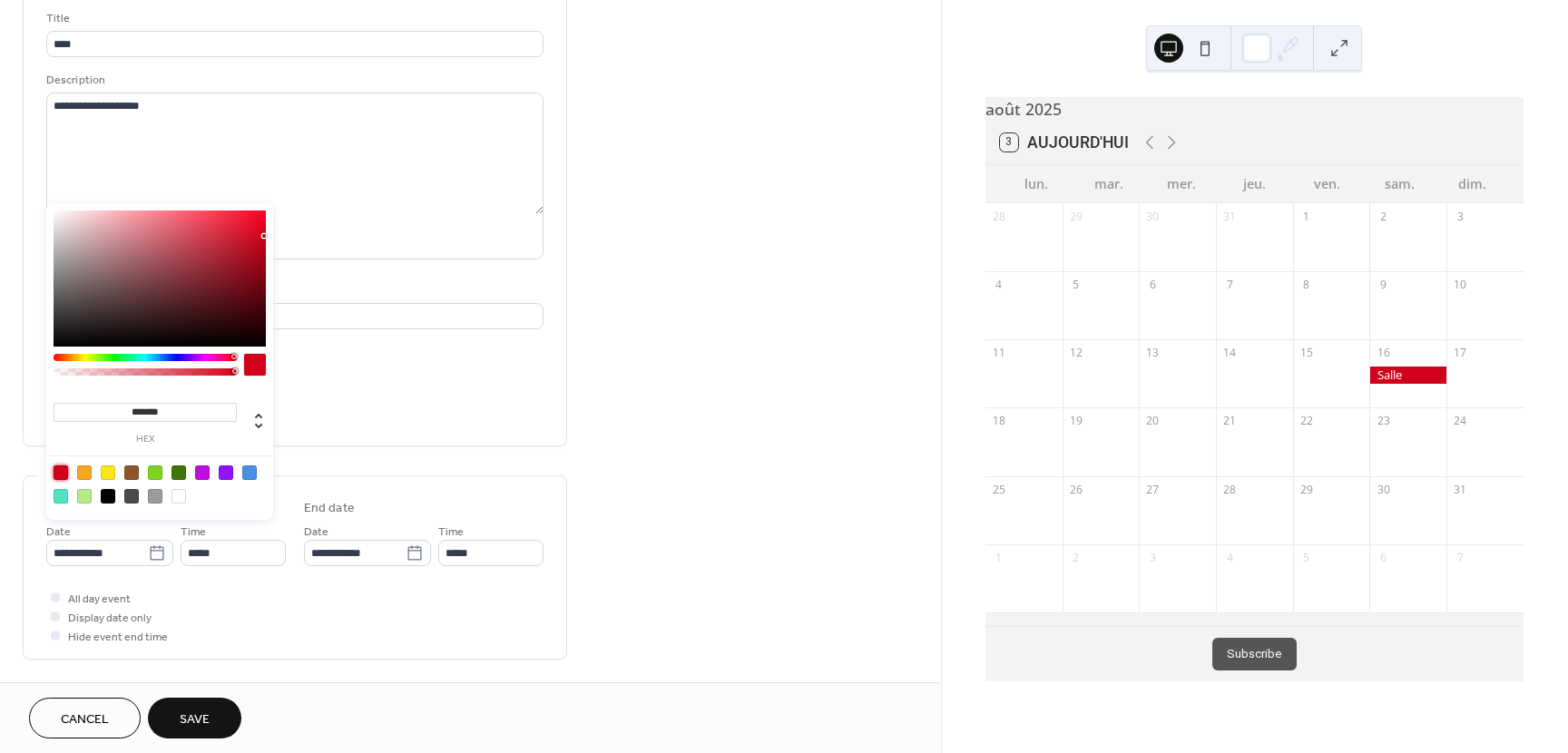 scroll, scrollTop: 126, scrollLeft: 0, axis: vertical 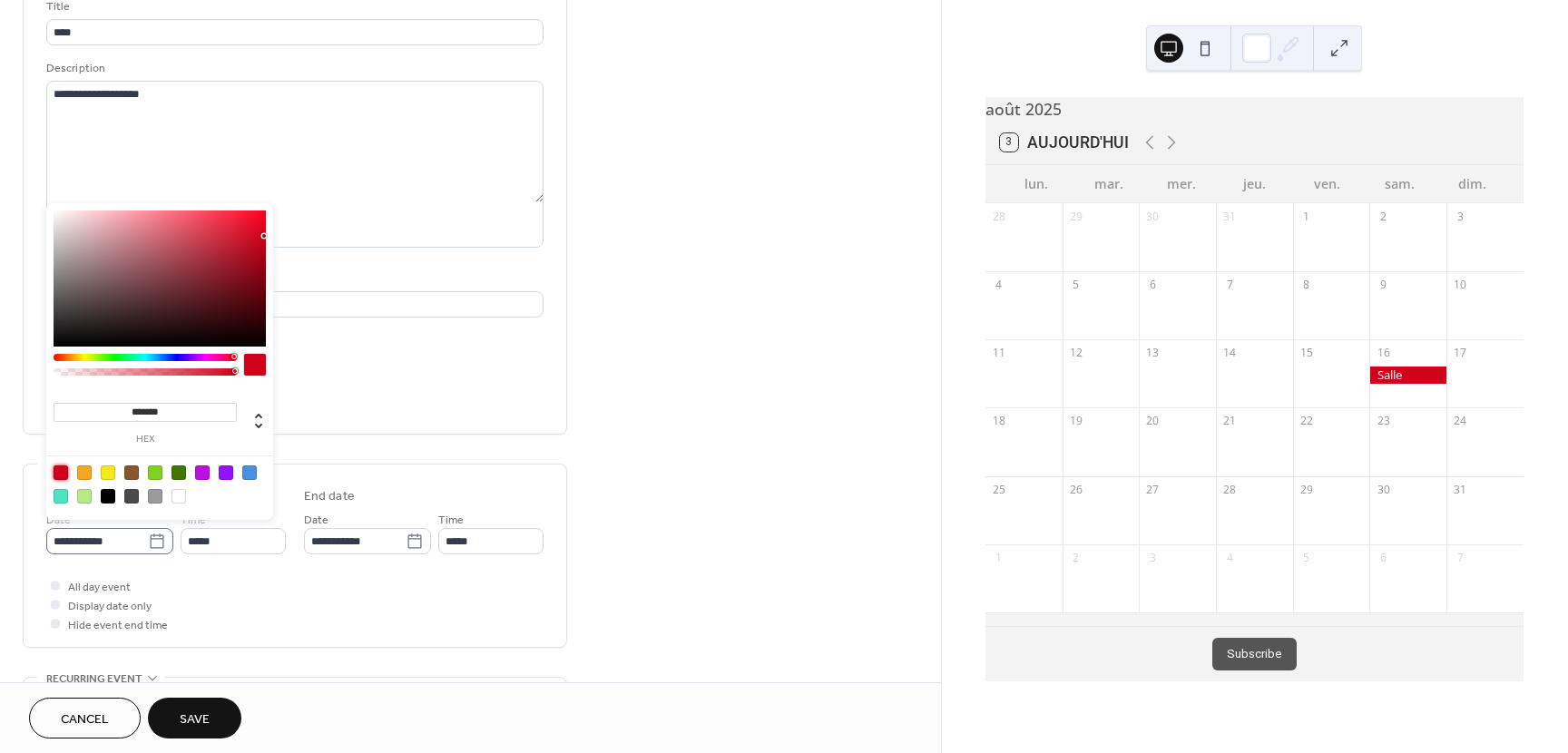 click 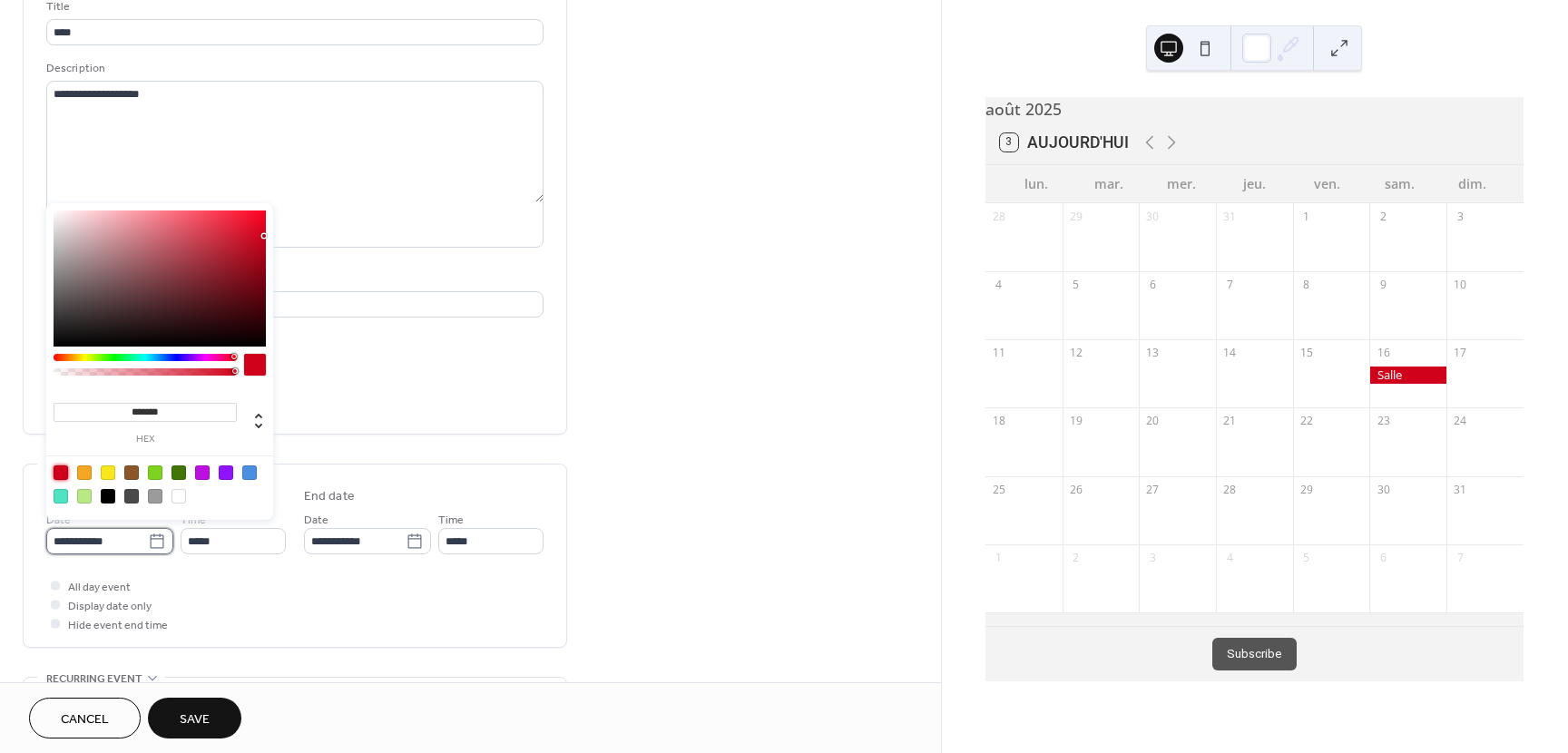 click on "**********" at bounding box center (97, 541) 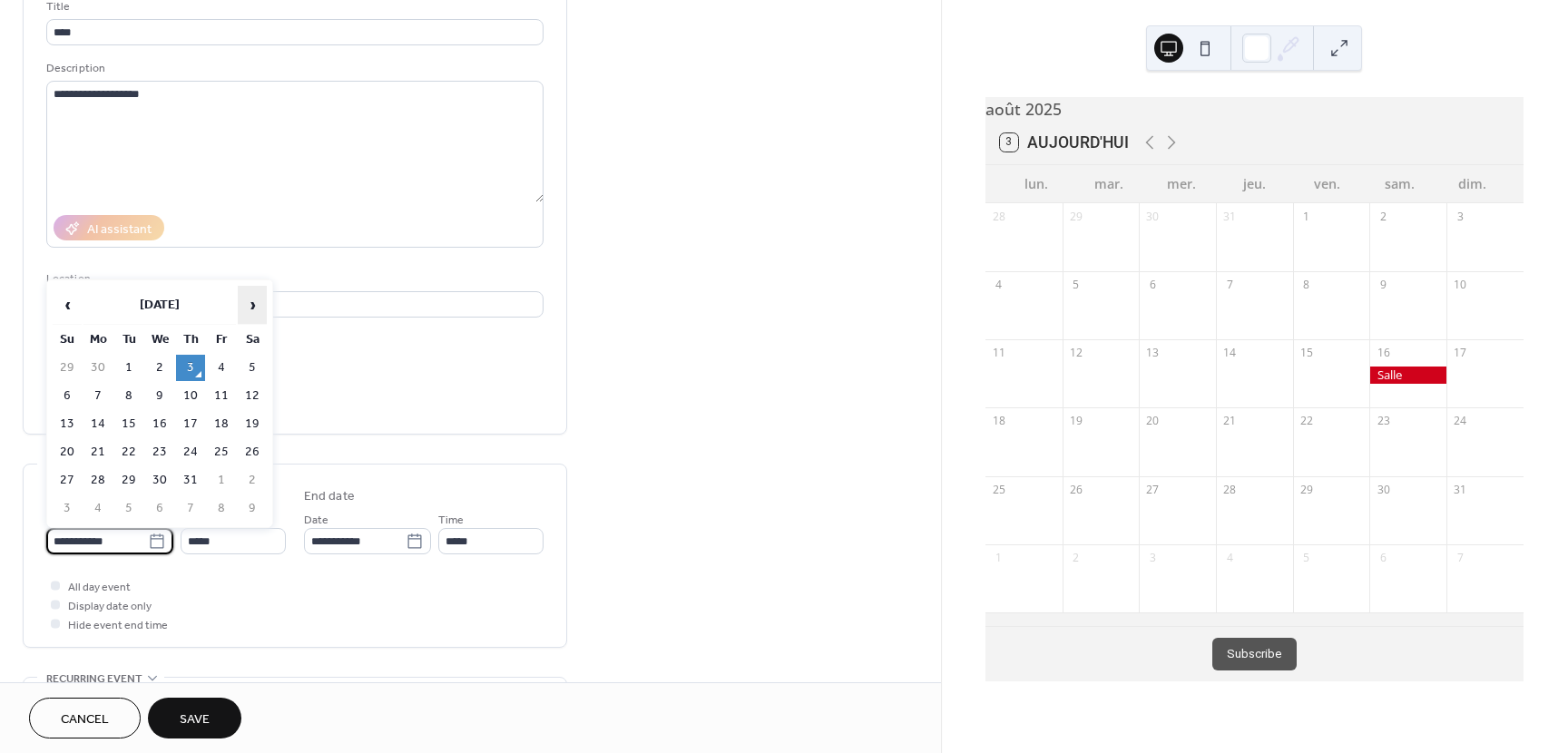 click on "›" at bounding box center (252, 305) 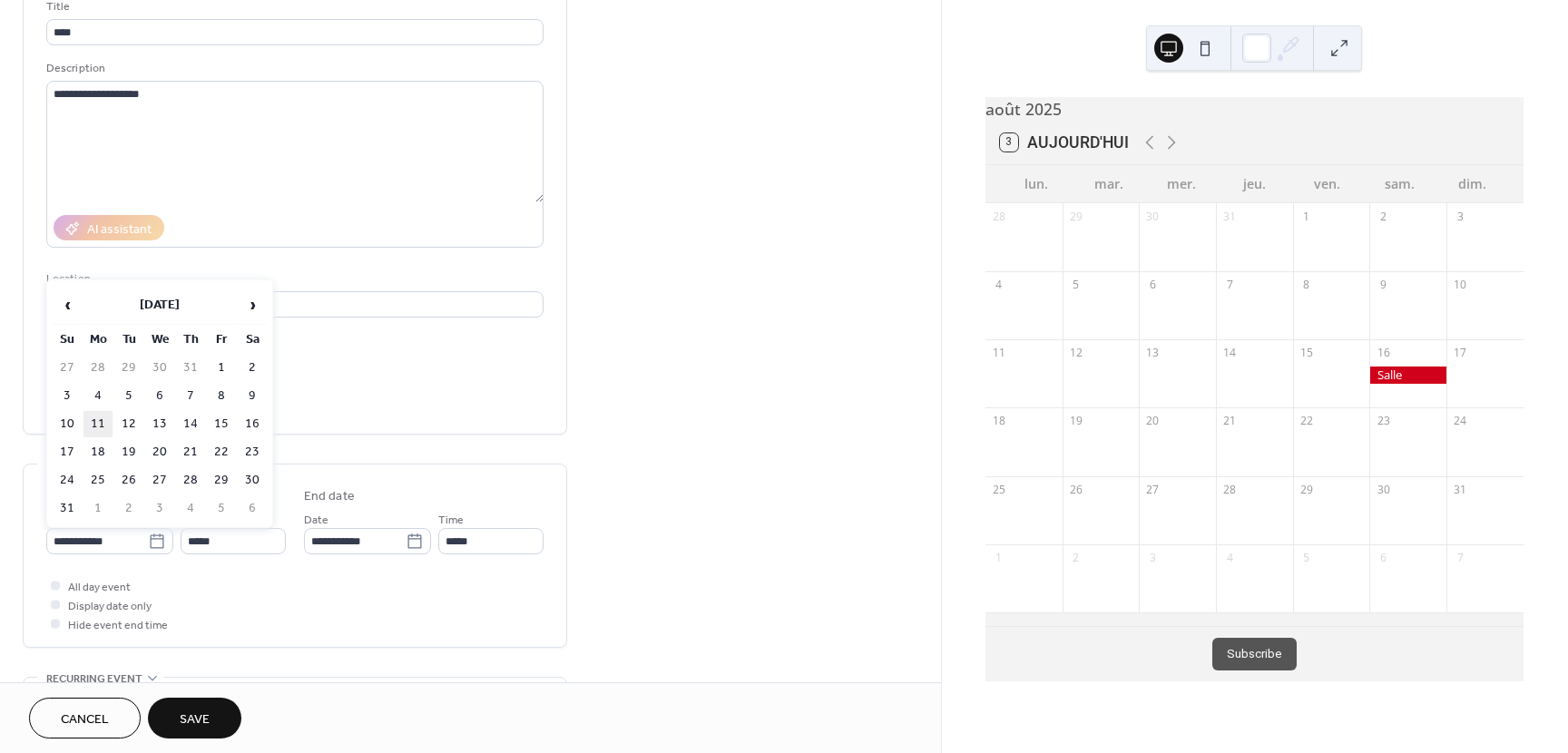 click on "11" at bounding box center (98, 424) 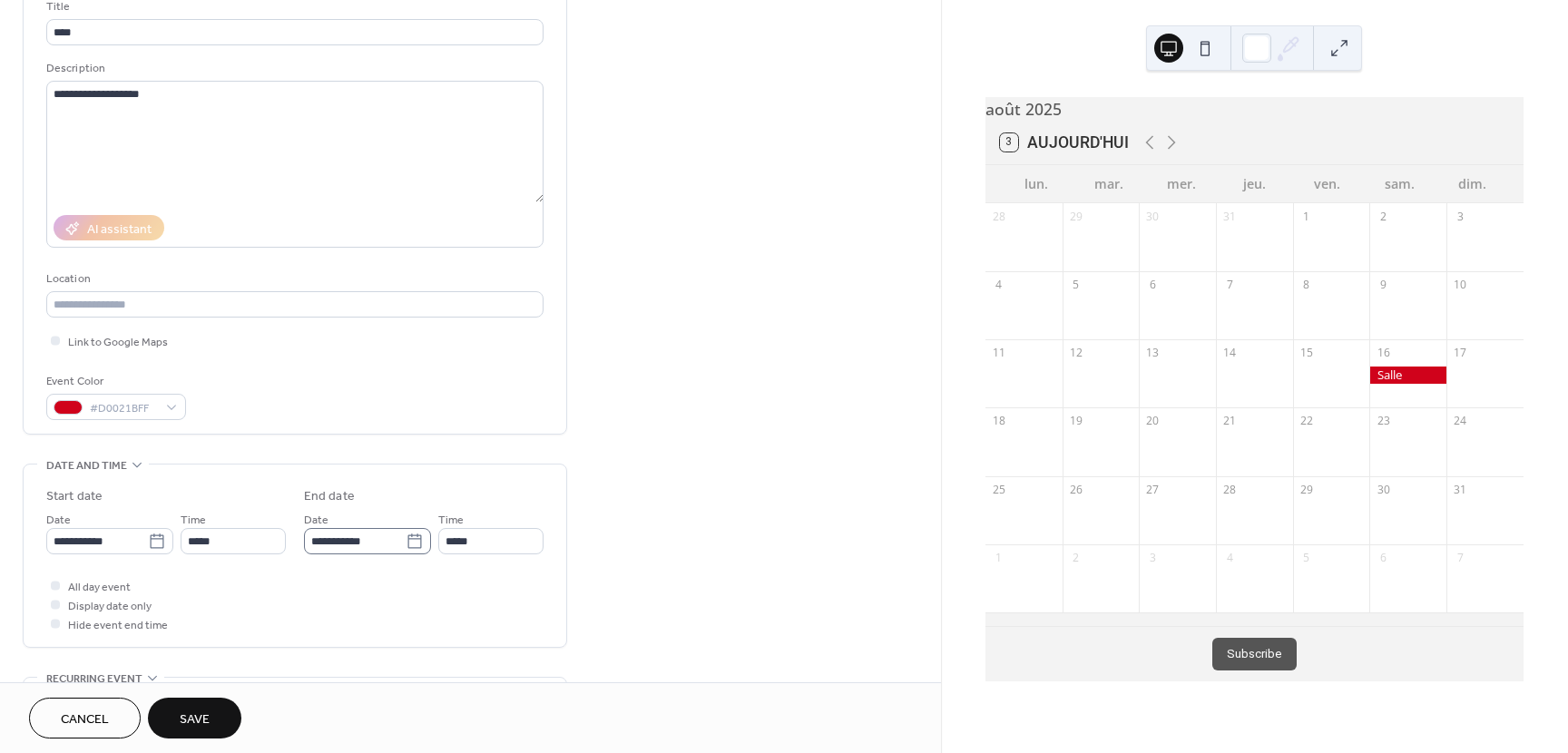 click 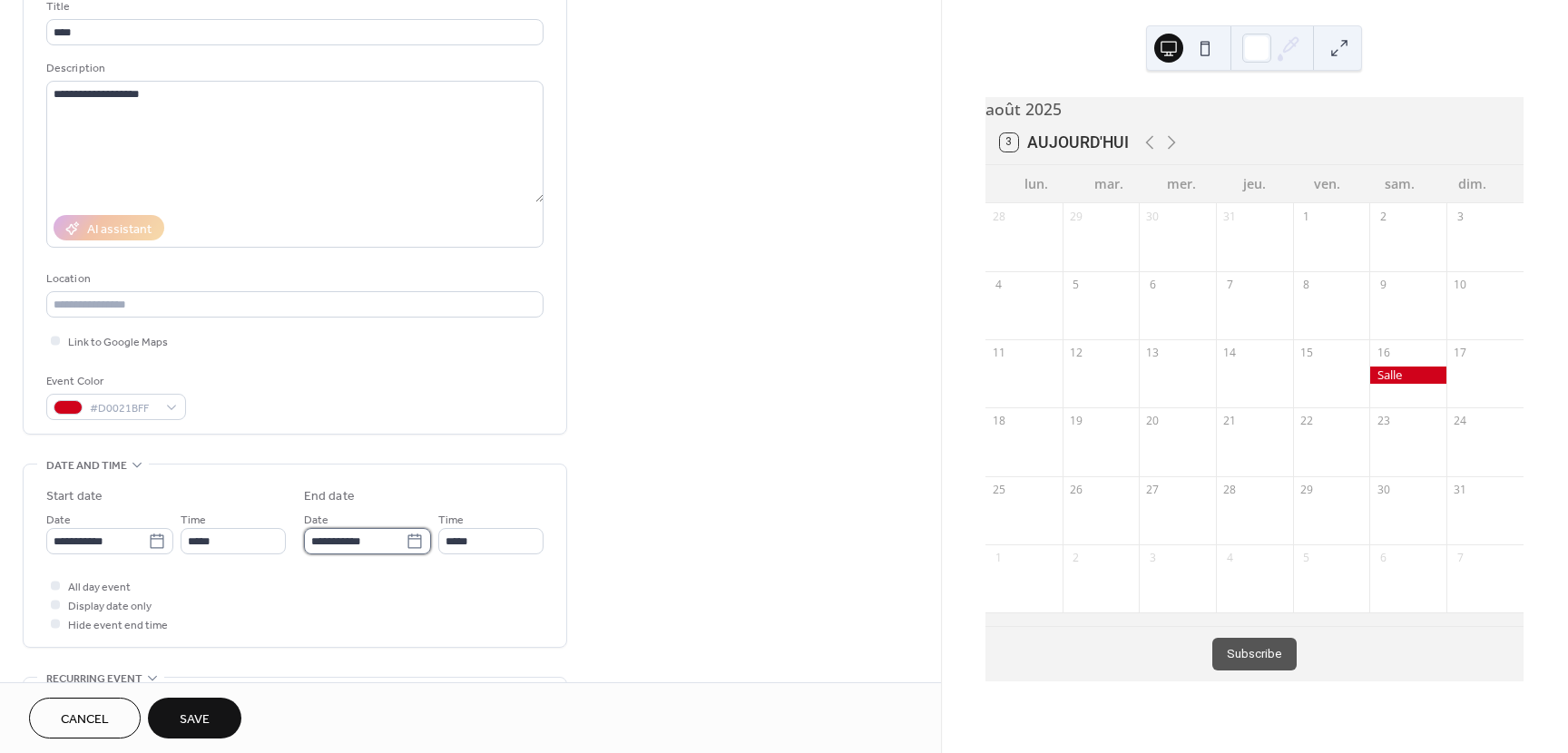 click on "**********" at bounding box center [355, 541] 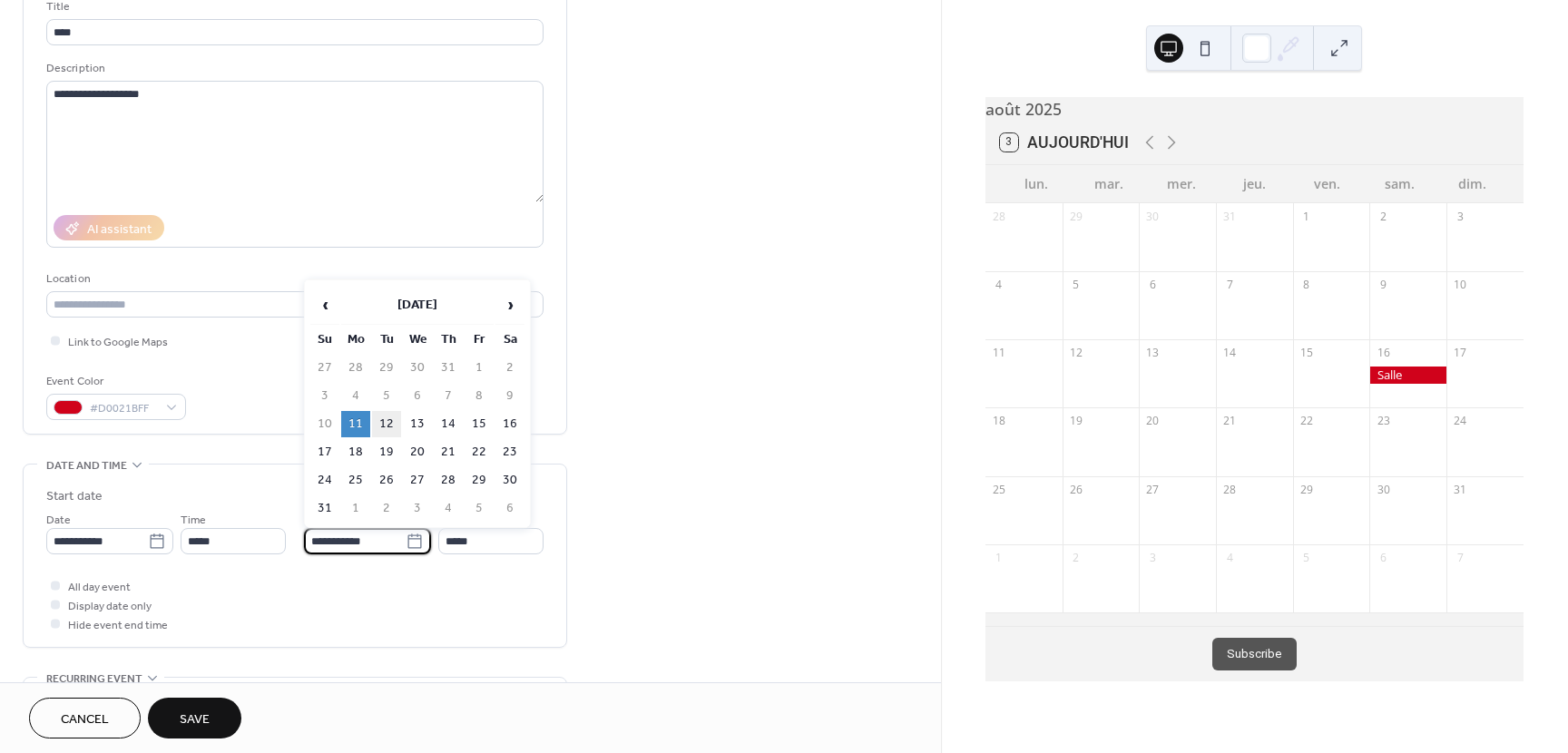 click on "12" at bounding box center (387, 424) 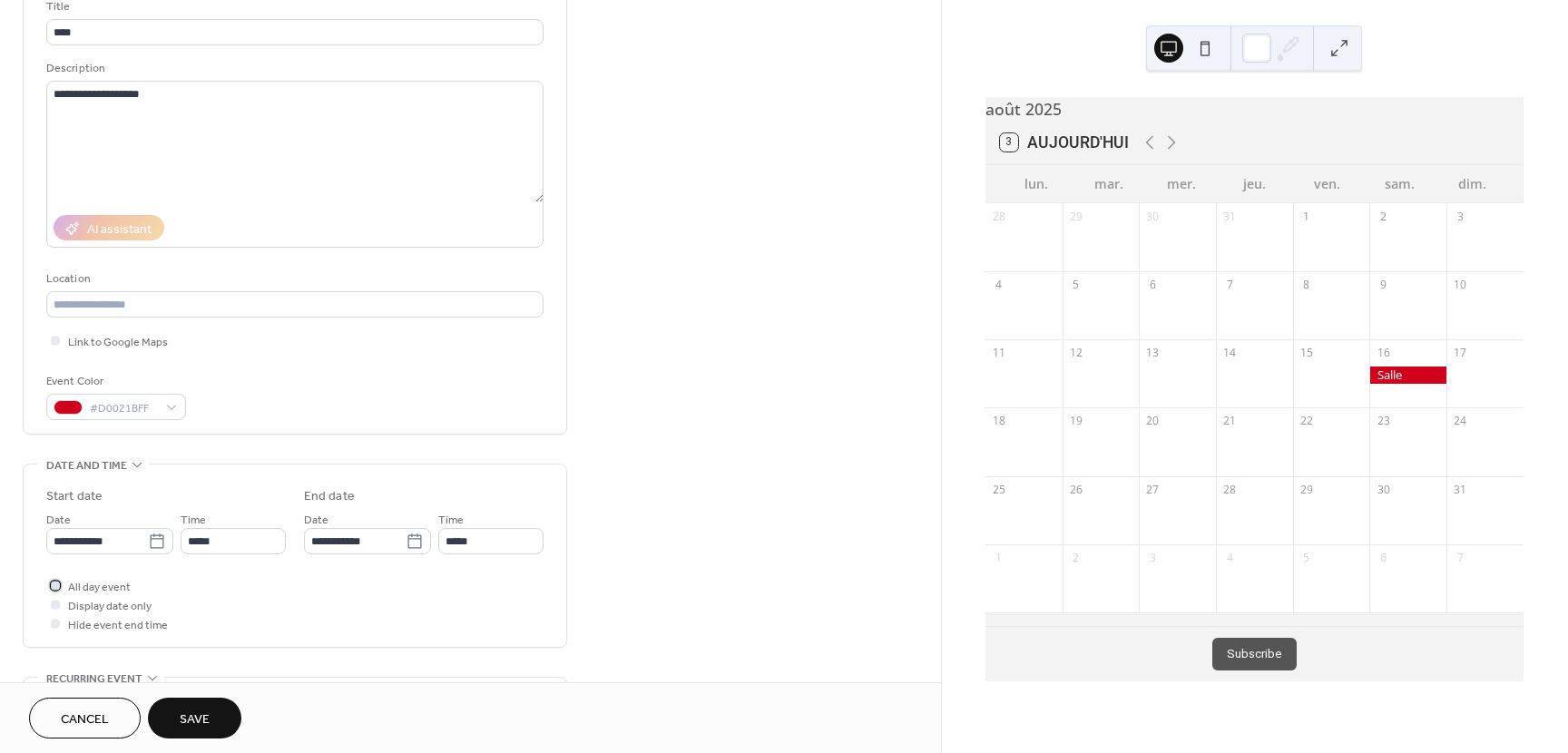 click at bounding box center (55, 585) 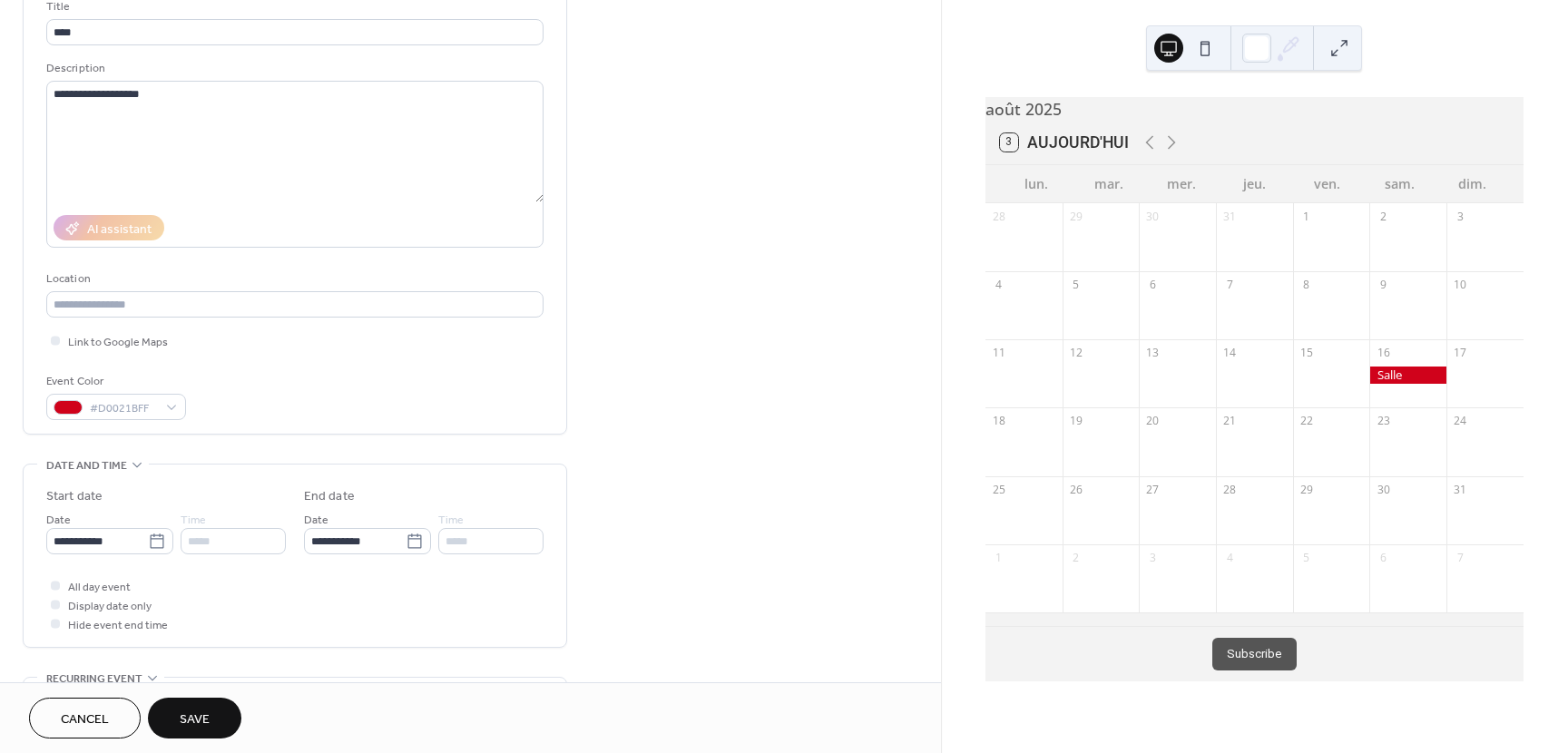 click on "Save" at bounding box center (194, 718) 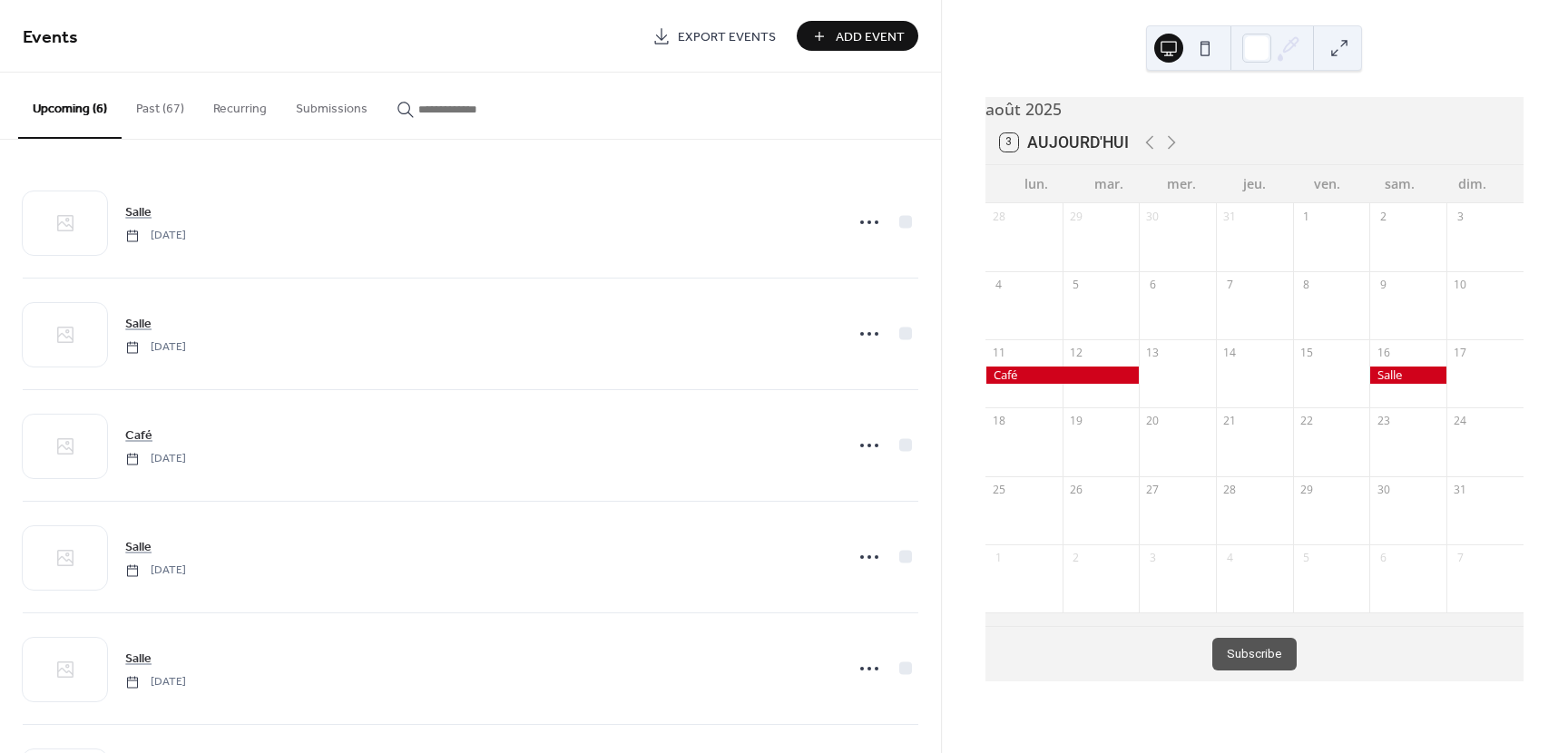 click at bounding box center [1205, 48] 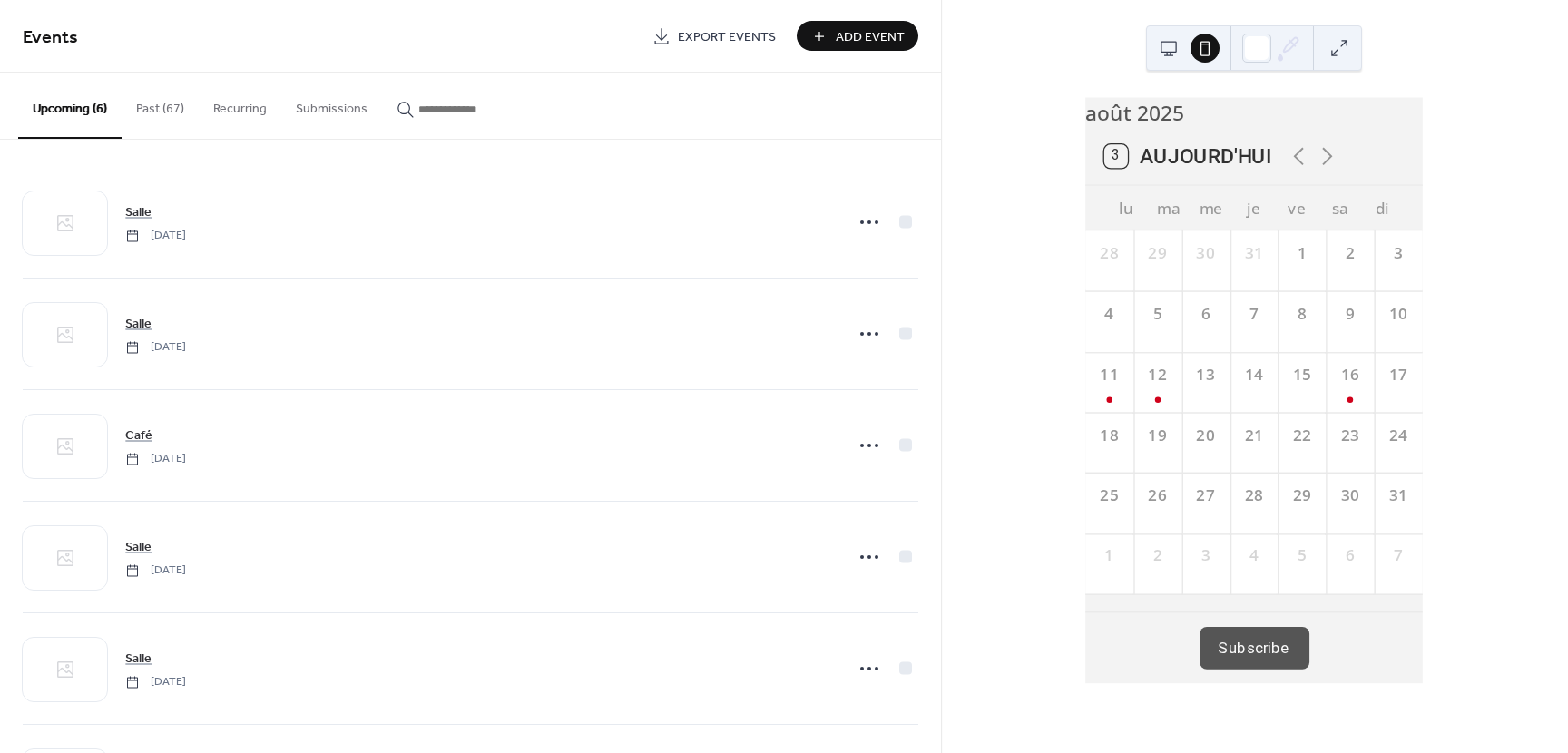 click at bounding box center [1169, 48] 